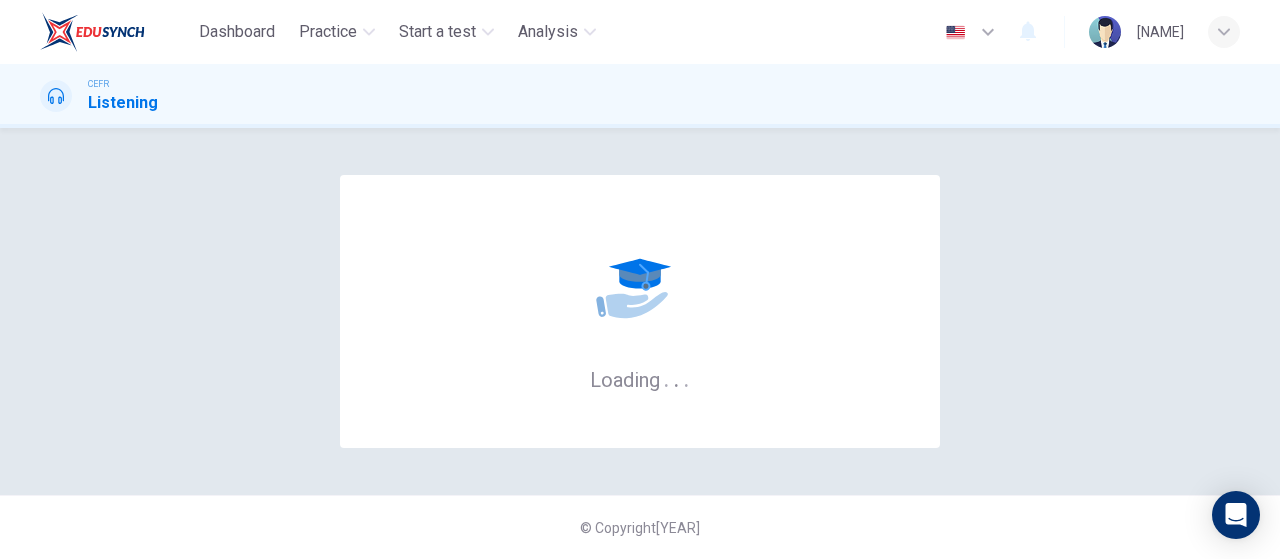 scroll, scrollTop: 0, scrollLeft: 0, axis: both 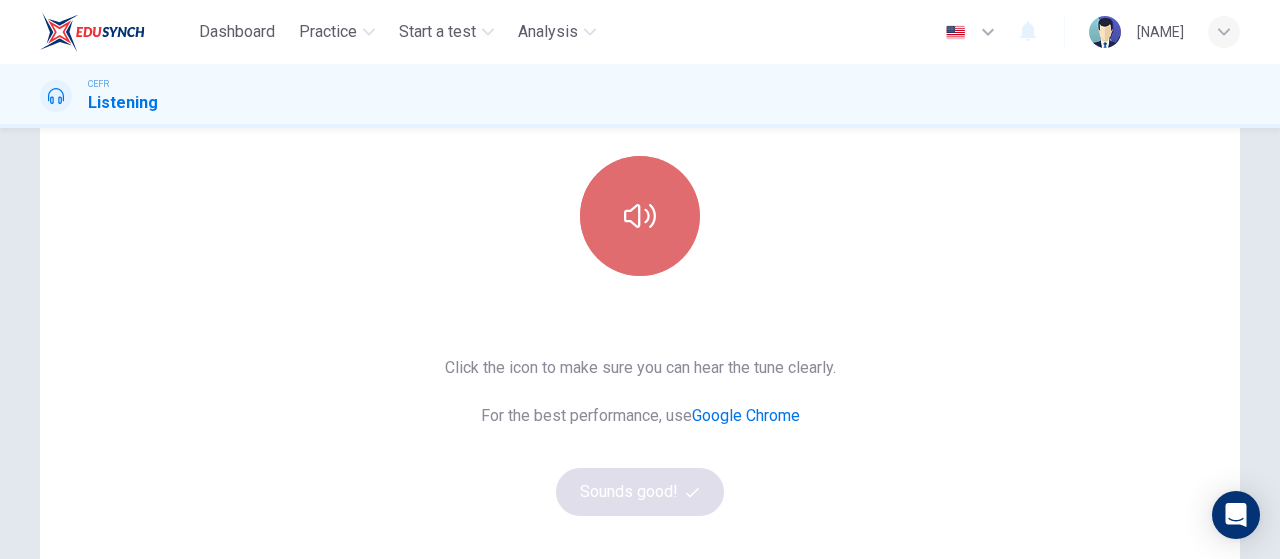 click at bounding box center (640, 216) 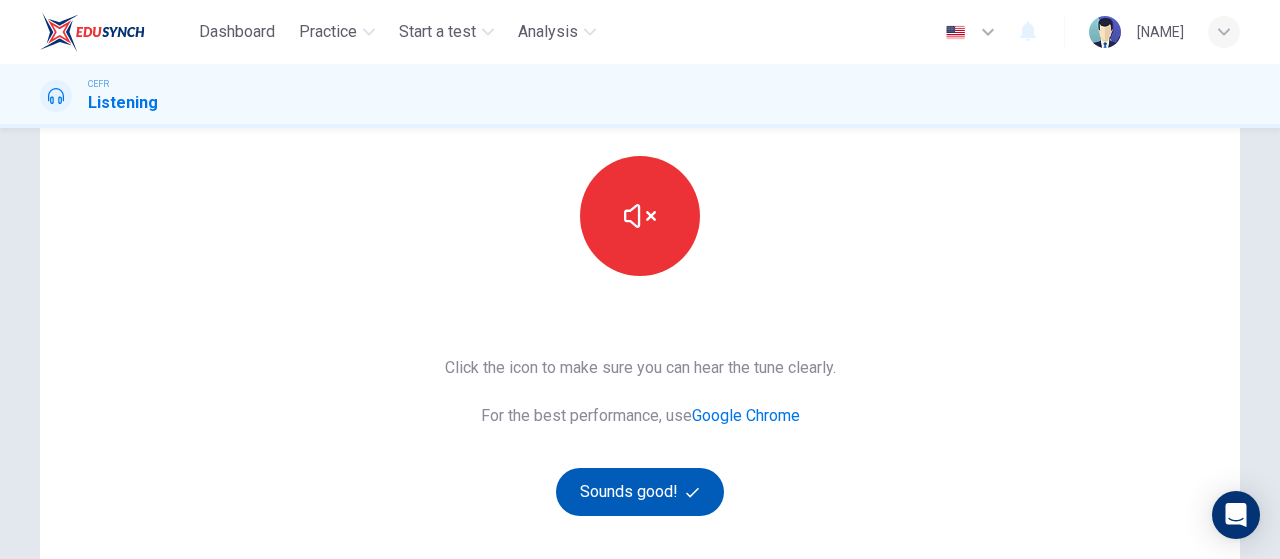 click on "Sounds good!" at bounding box center (640, 492) 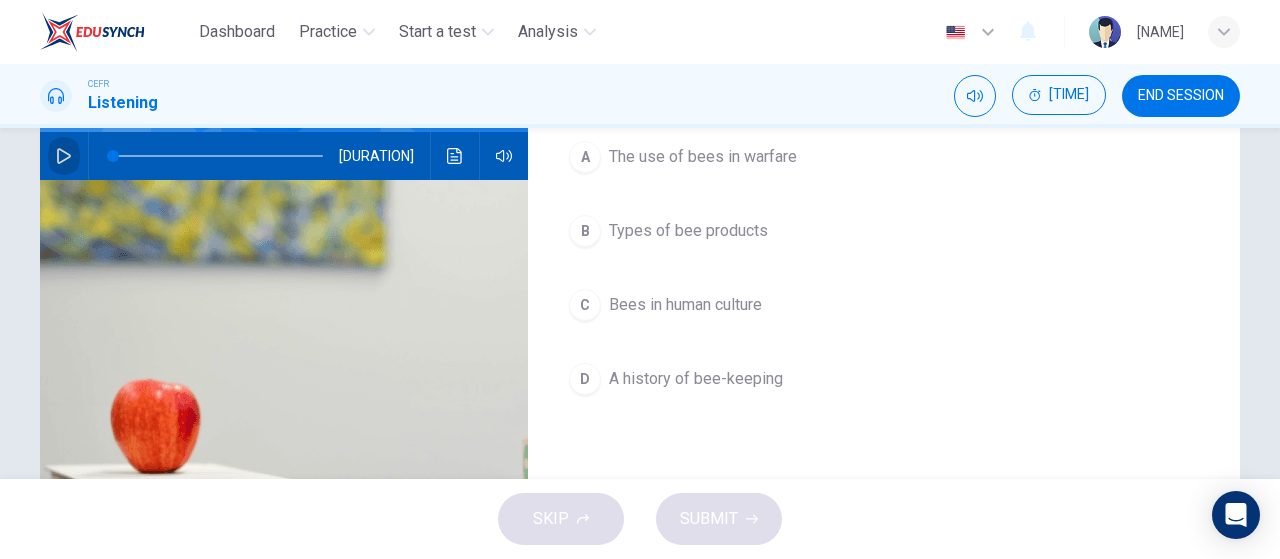 click at bounding box center [64, 156] 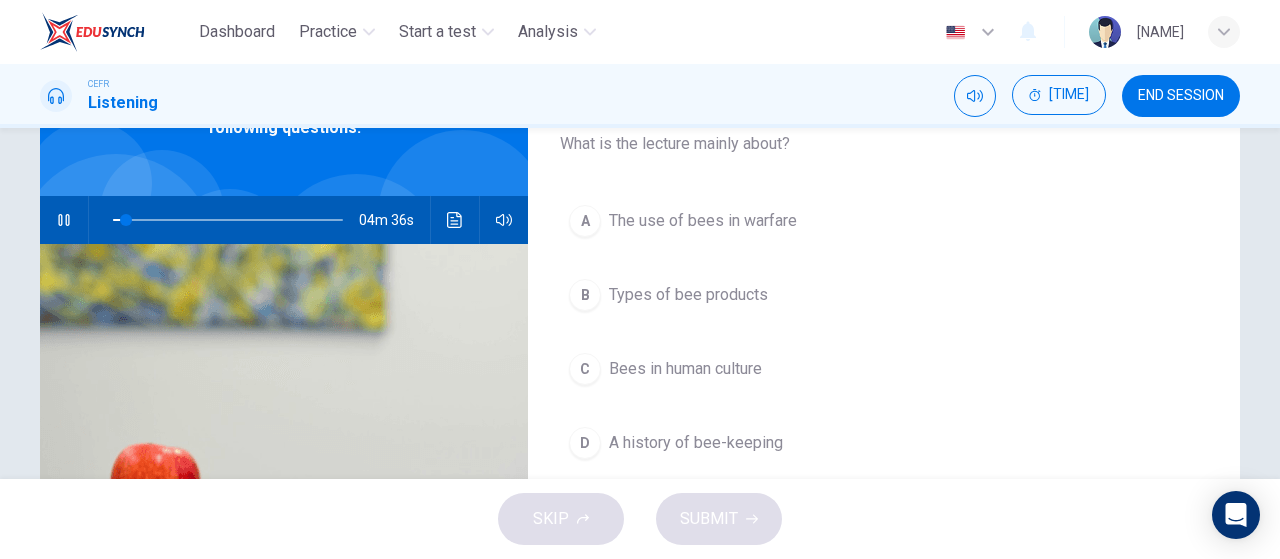 scroll, scrollTop: 131, scrollLeft: 0, axis: vertical 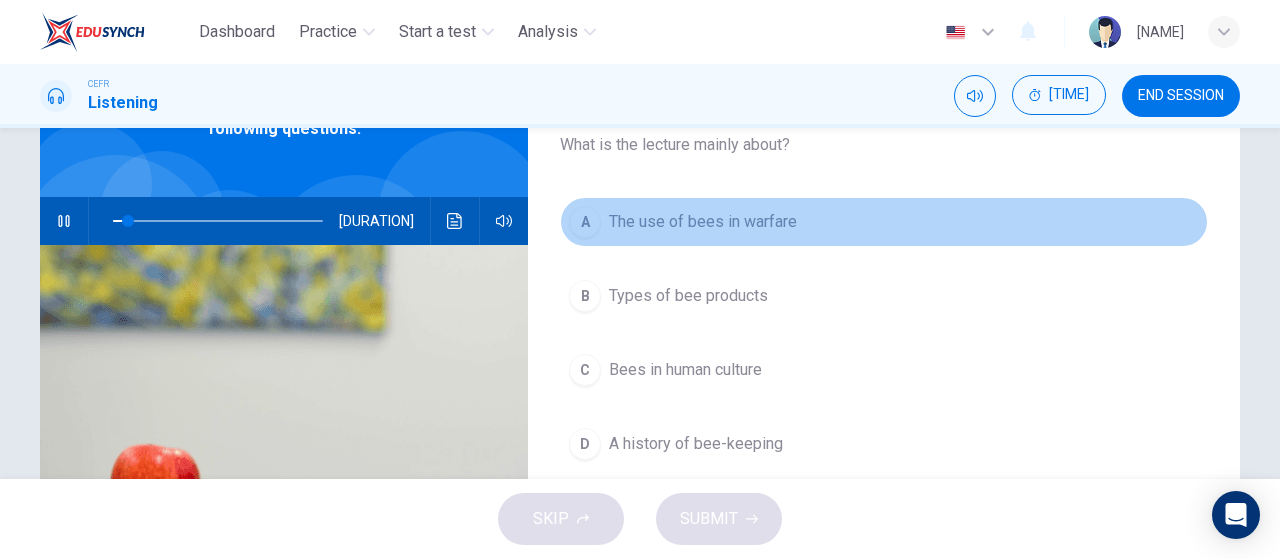 click on "The use of bees in warfare" at bounding box center [884, 222] 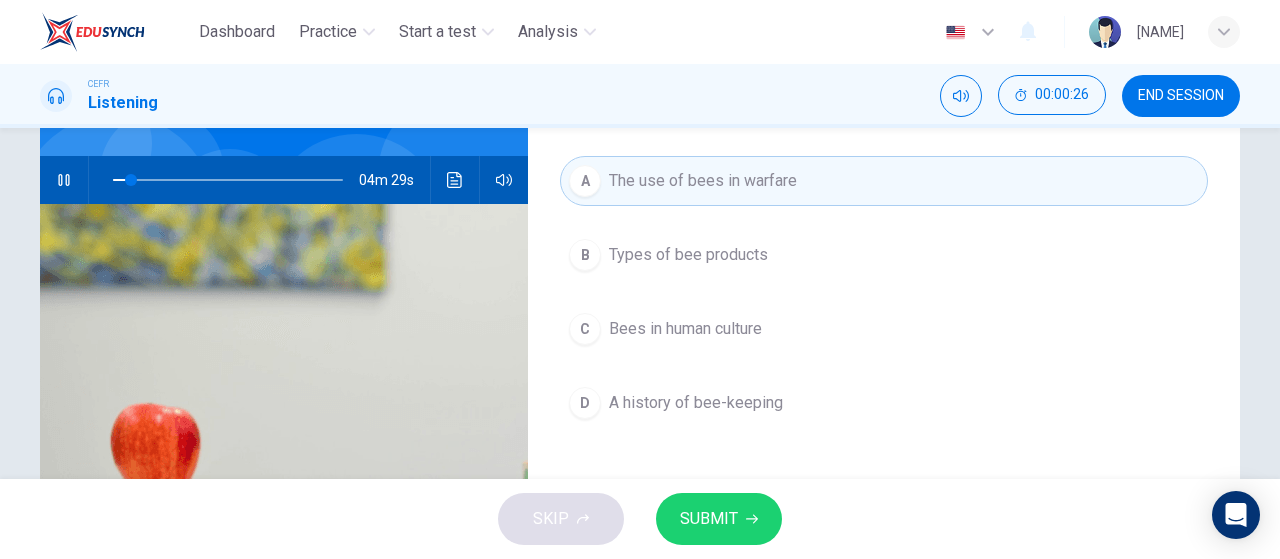 scroll, scrollTop: 189, scrollLeft: 0, axis: vertical 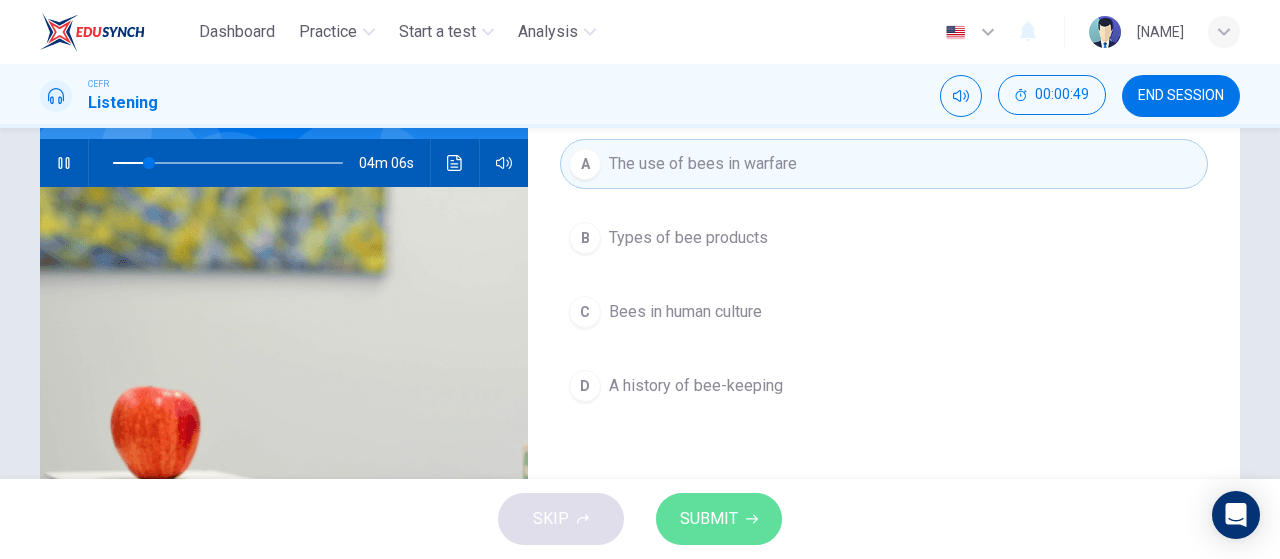 click on "SUBMIT" at bounding box center (709, 519) 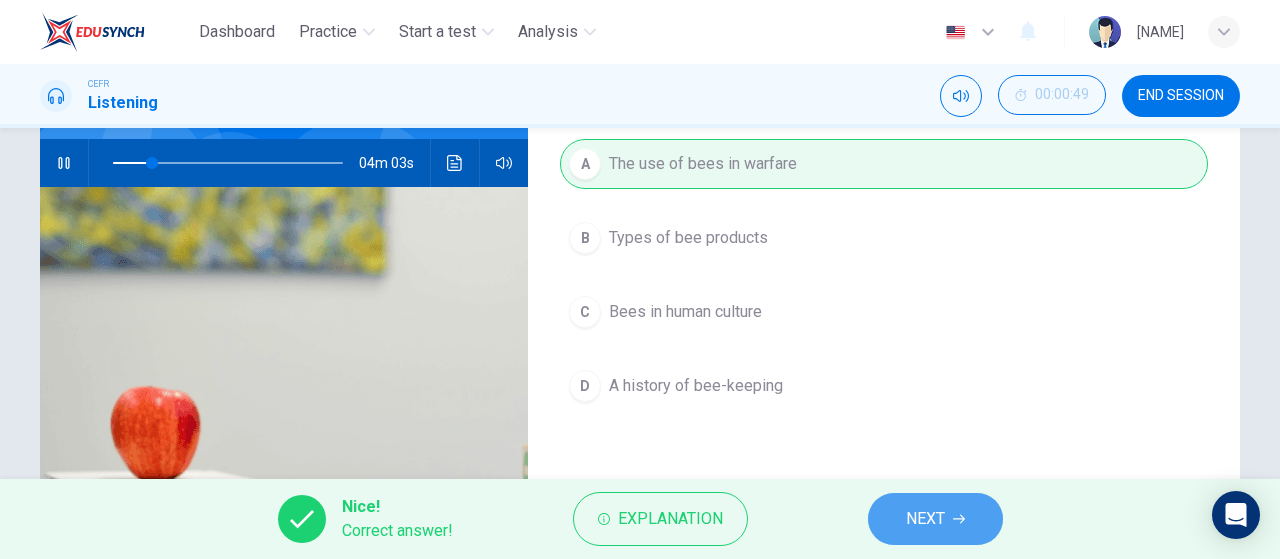 click on "NEXT" at bounding box center [935, 519] 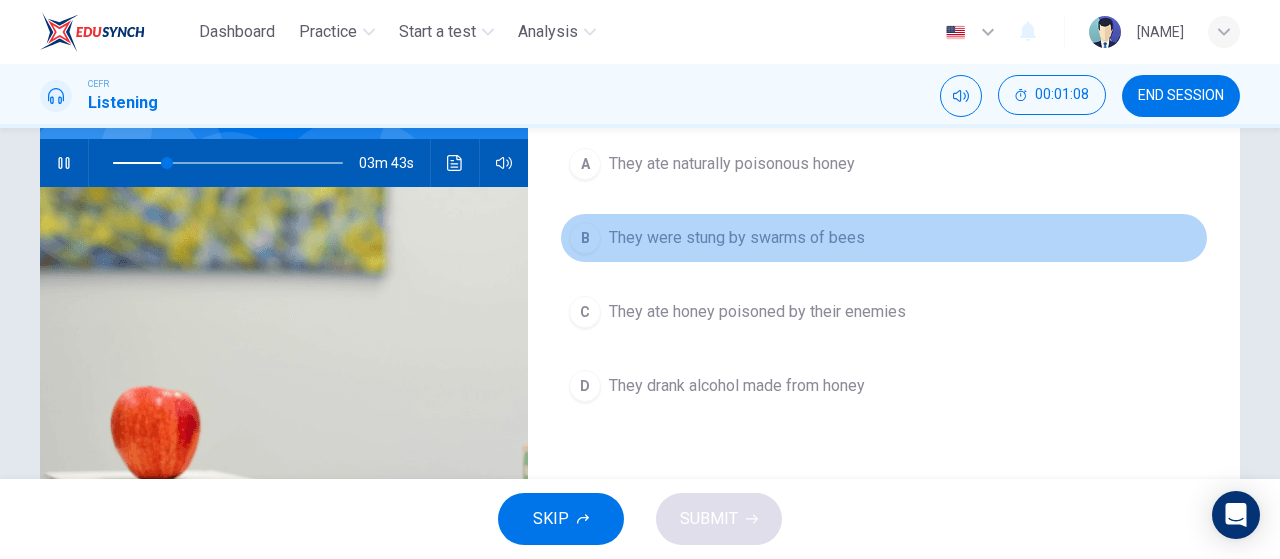 click on "B" at bounding box center [585, 164] 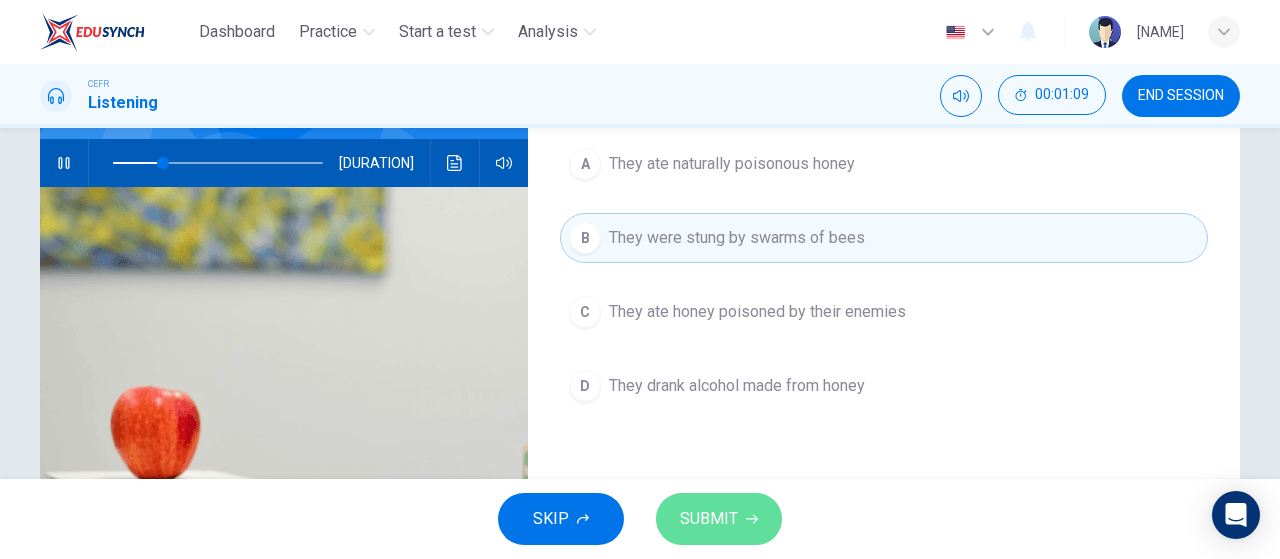 click on "SUBMIT" at bounding box center (709, 519) 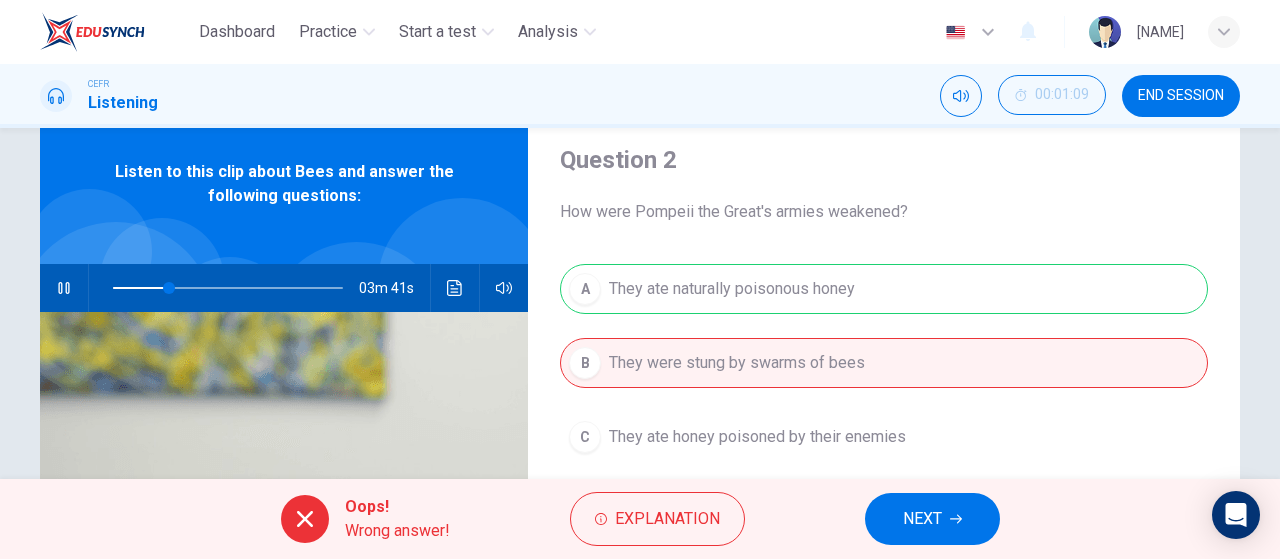 scroll, scrollTop: 62, scrollLeft: 0, axis: vertical 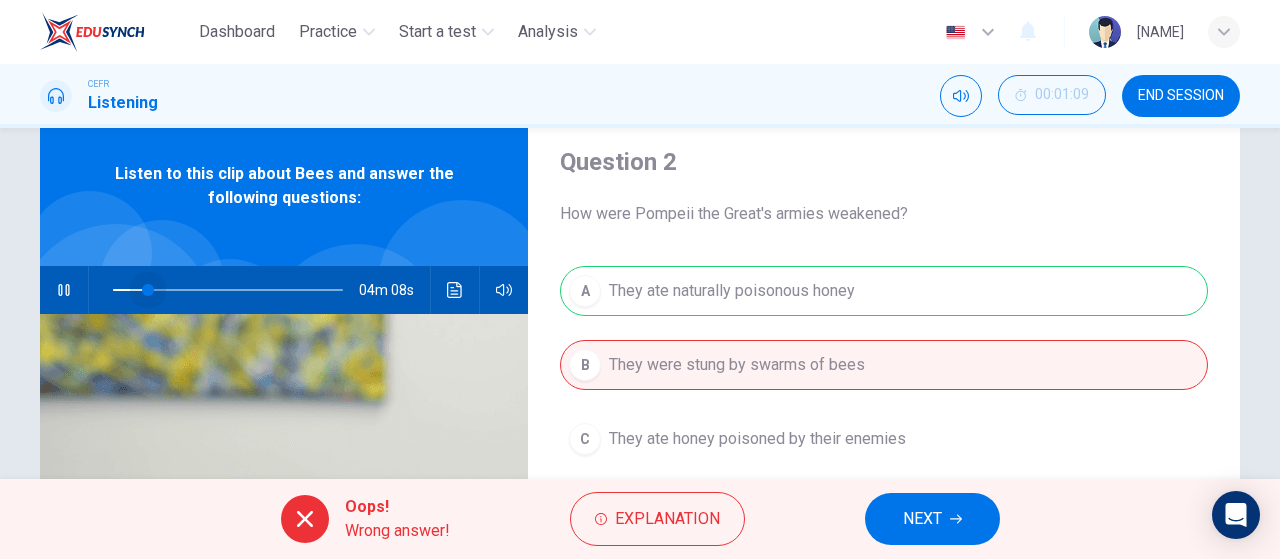 drag, startPoint x: 160, startPoint y: 295, endPoint x: 141, endPoint y: 295, distance: 19 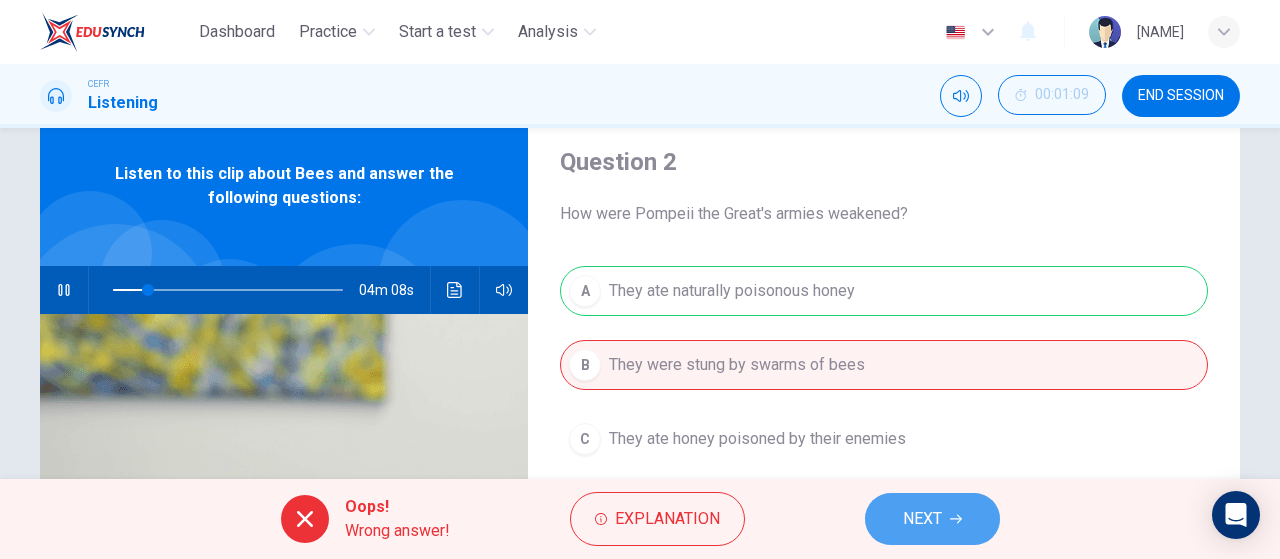 click on "NEXT" at bounding box center [932, 519] 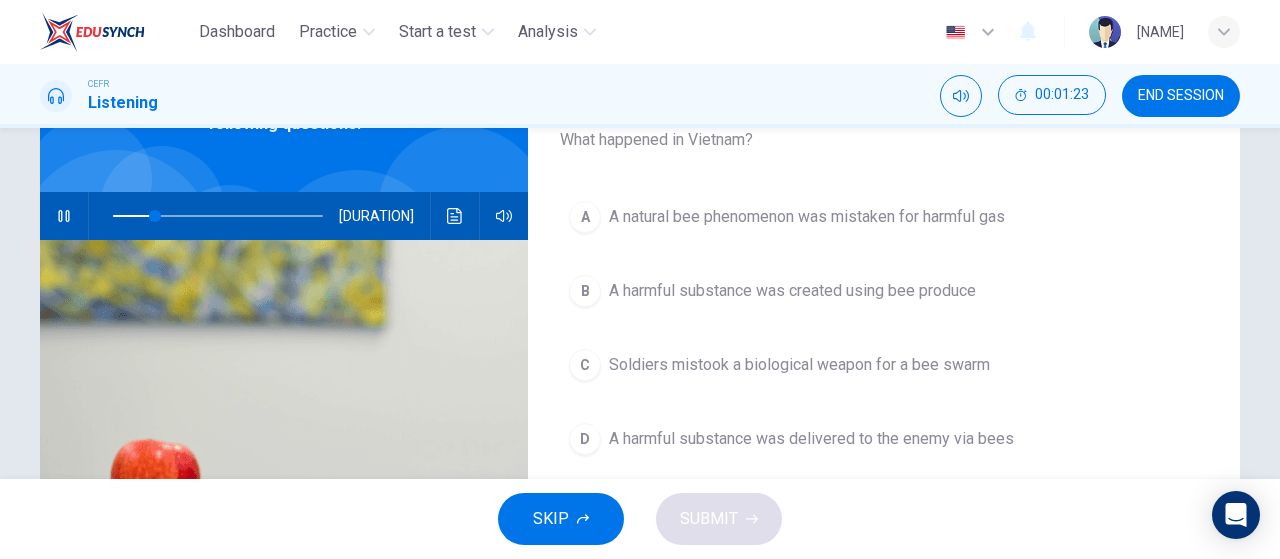 scroll, scrollTop: 139, scrollLeft: 0, axis: vertical 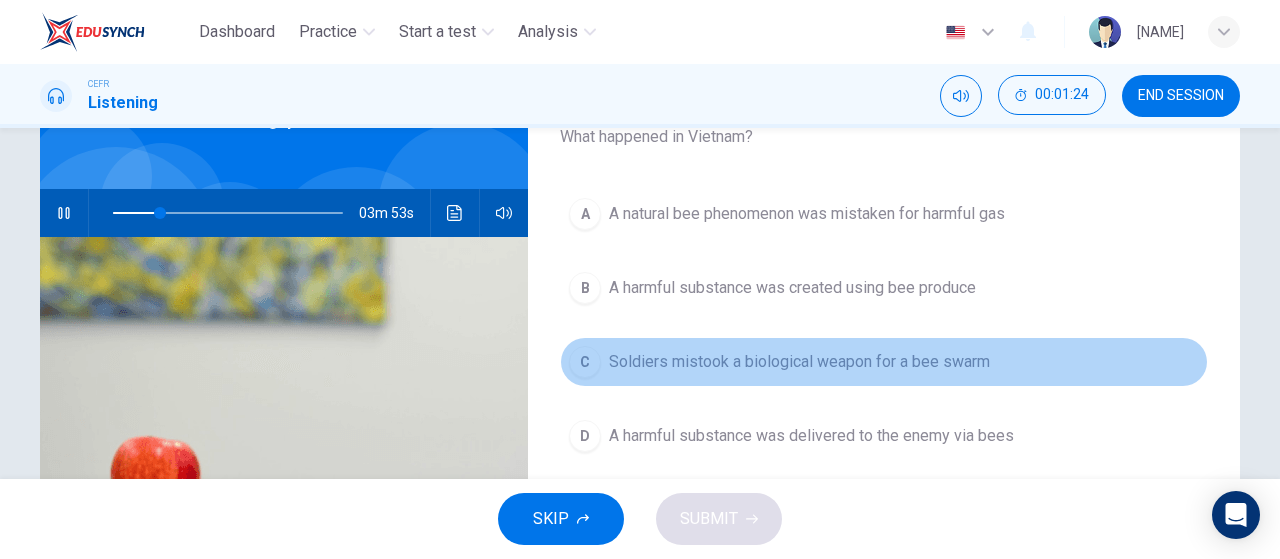 click on "C" at bounding box center [585, 214] 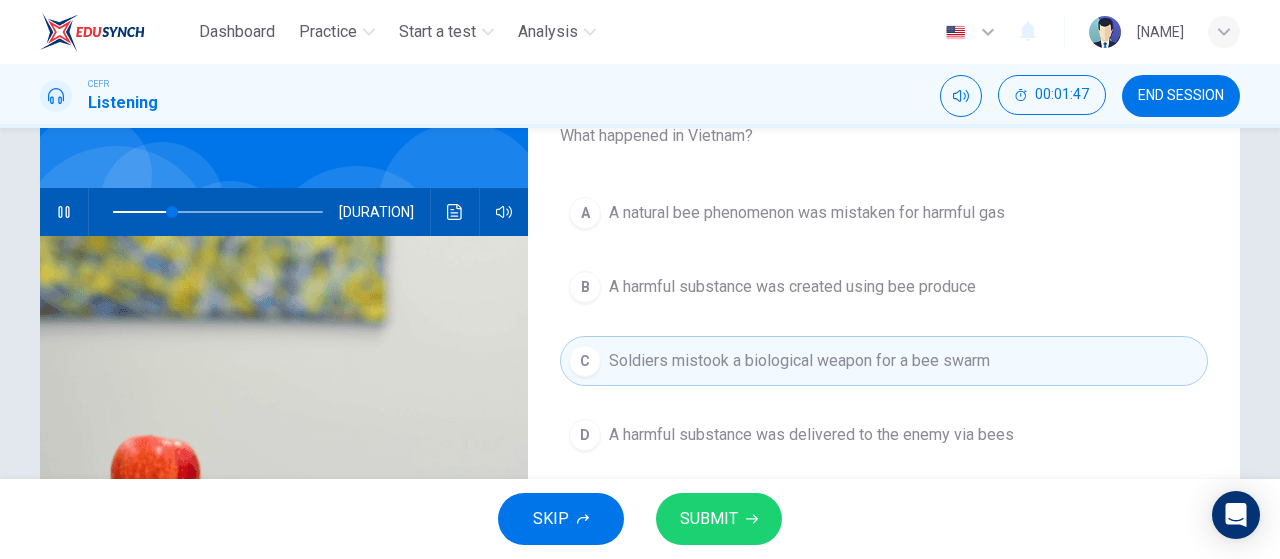 scroll, scrollTop: 139, scrollLeft: 0, axis: vertical 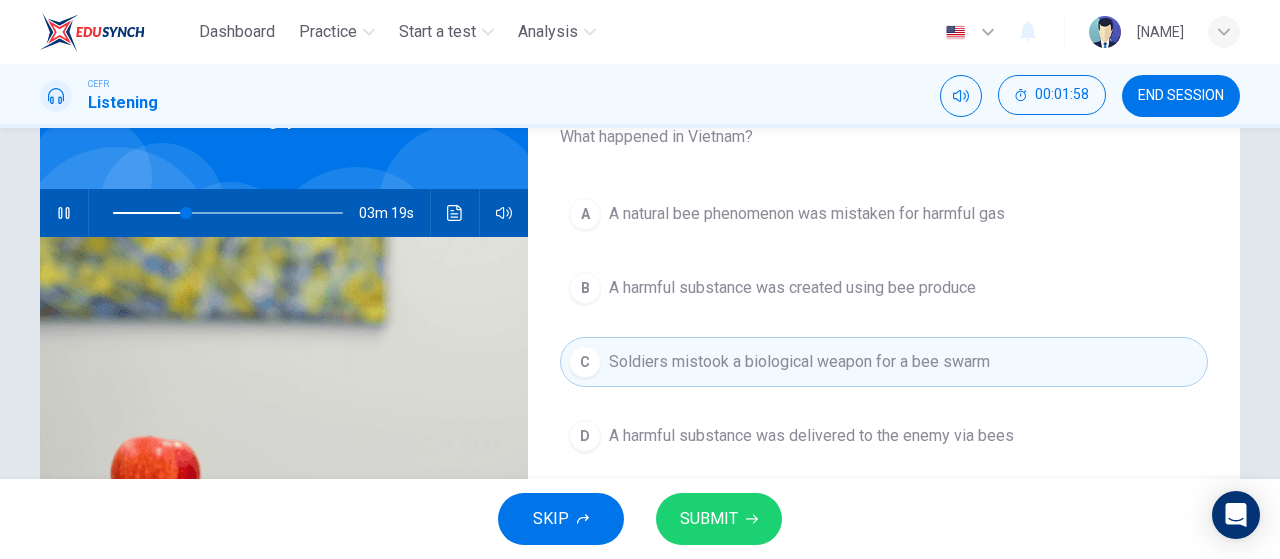 click on "SUBMIT" at bounding box center (709, 519) 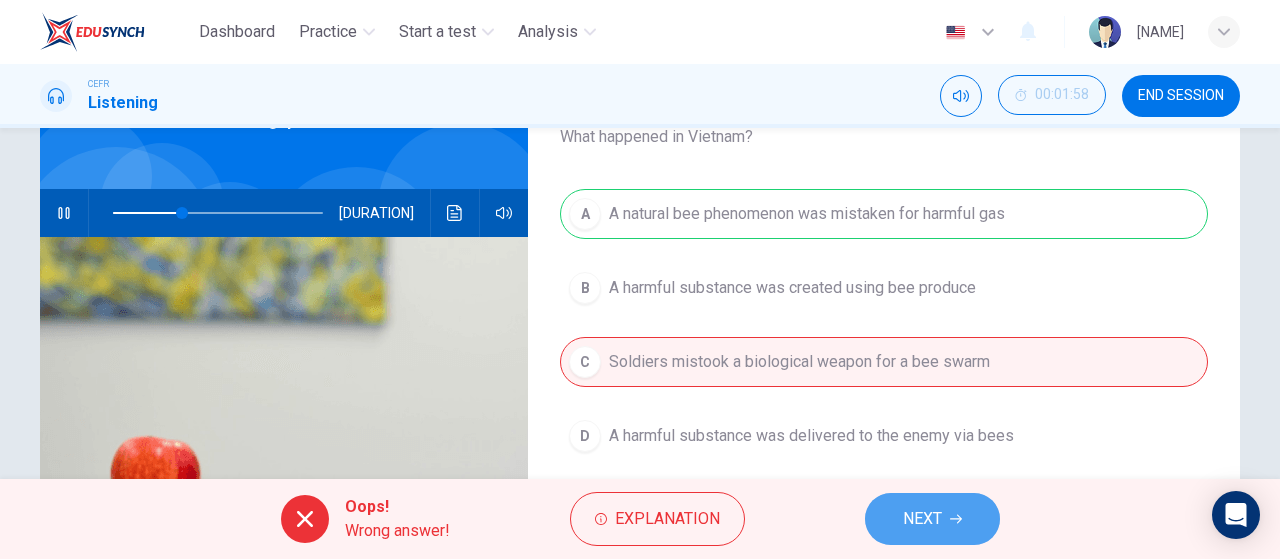 click on "NEXT" at bounding box center [932, 519] 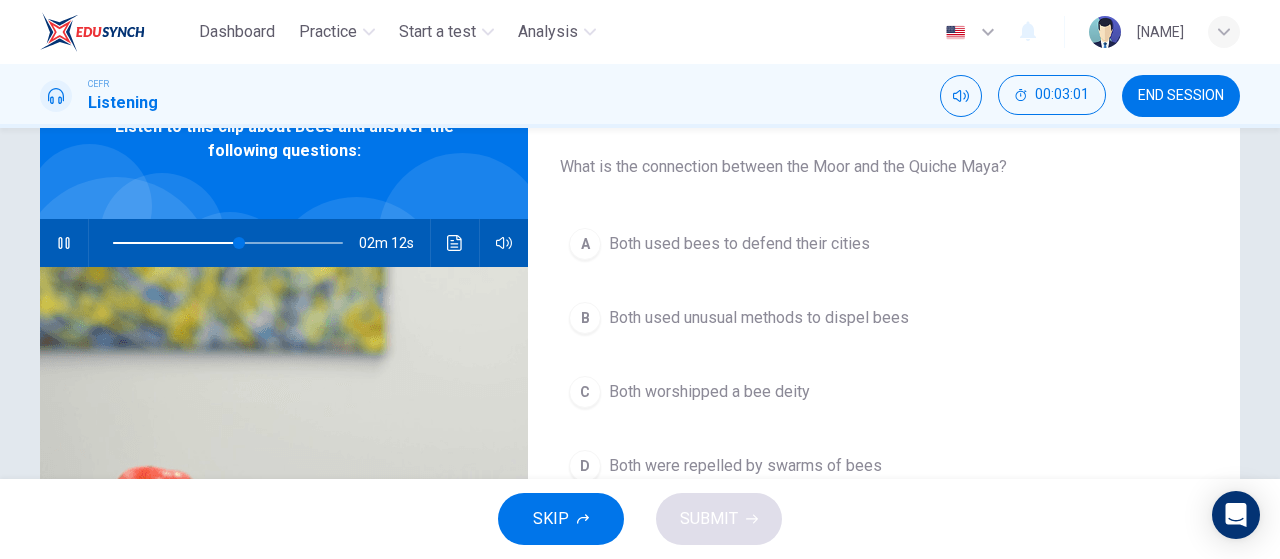 scroll, scrollTop: 110, scrollLeft: 0, axis: vertical 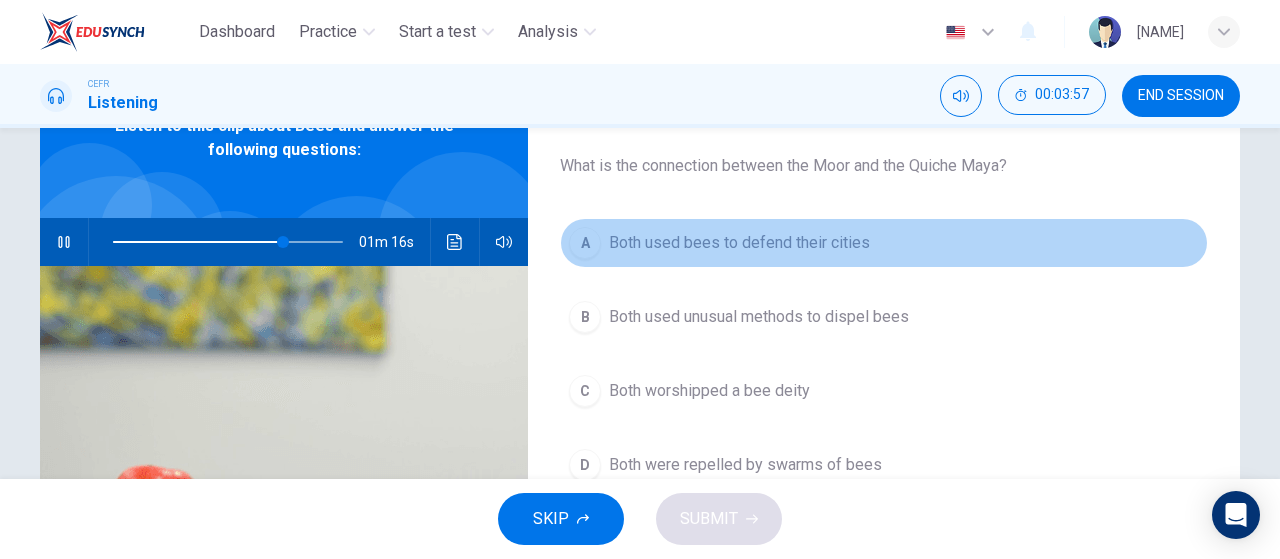 click on "A Both used bees to defend their cities" at bounding box center [884, 243] 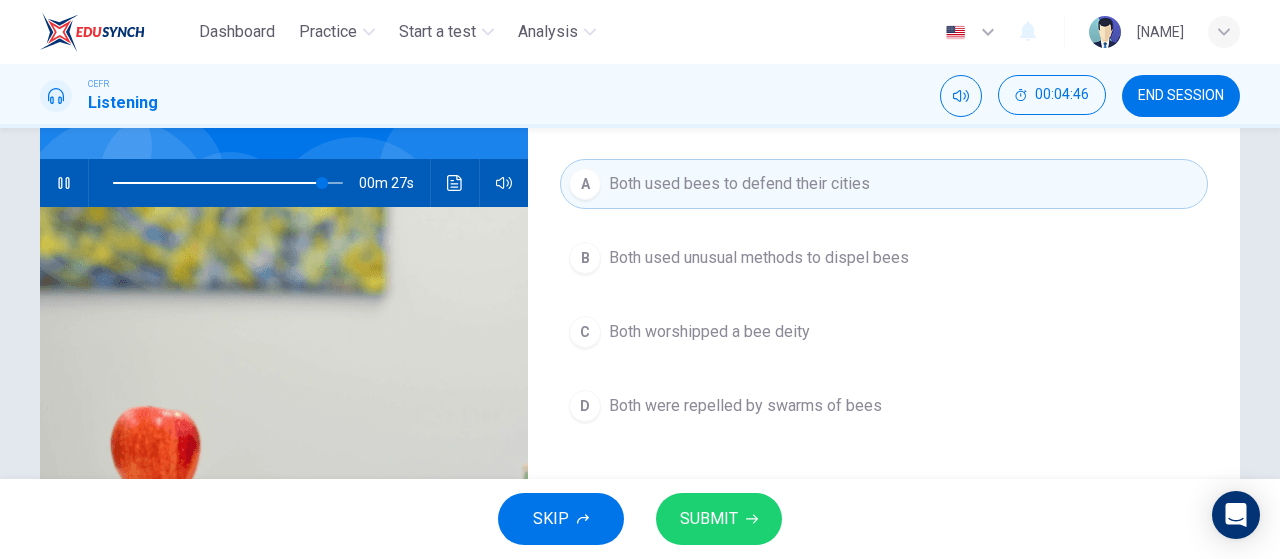 scroll, scrollTop: 170, scrollLeft: 0, axis: vertical 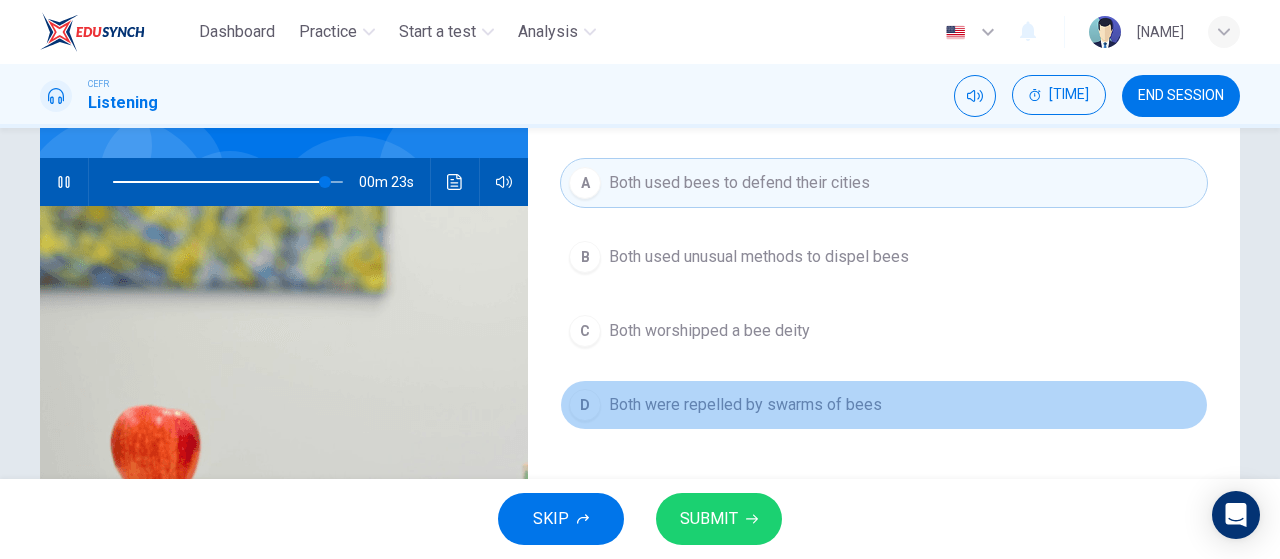 click on "D" at bounding box center (585, 257) 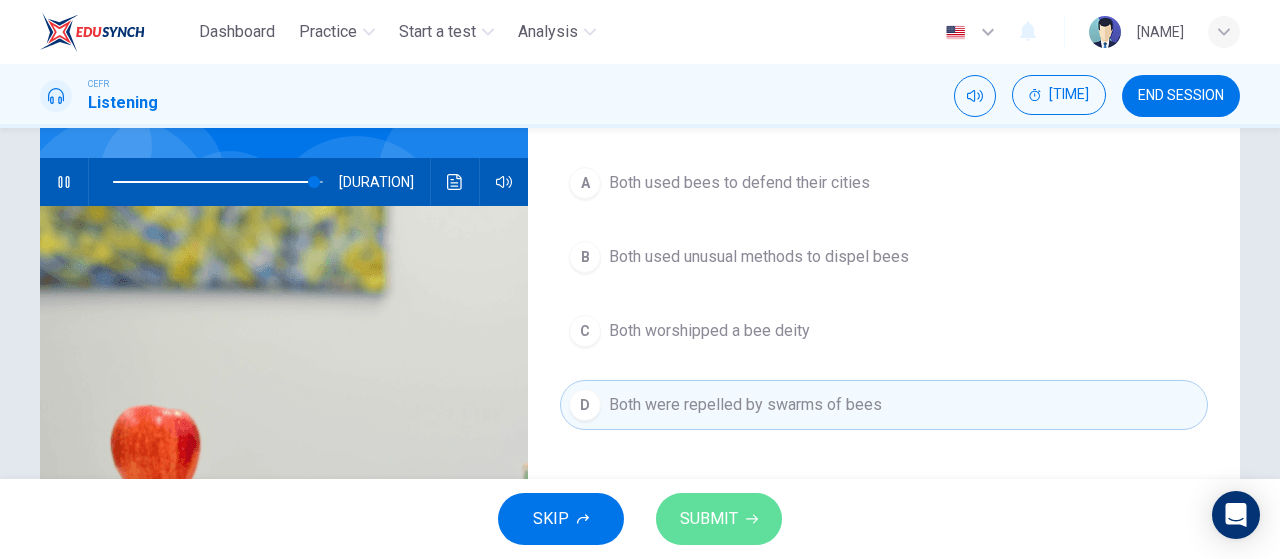 click on "SUBMIT" at bounding box center (709, 519) 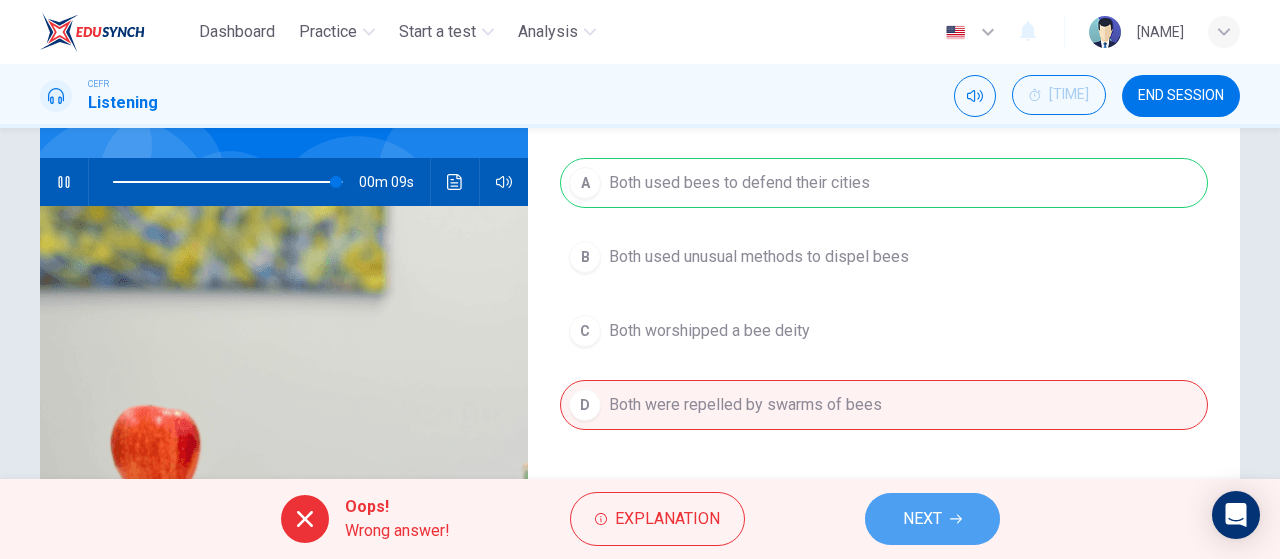 click on "NEXT" at bounding box center (932, 519) 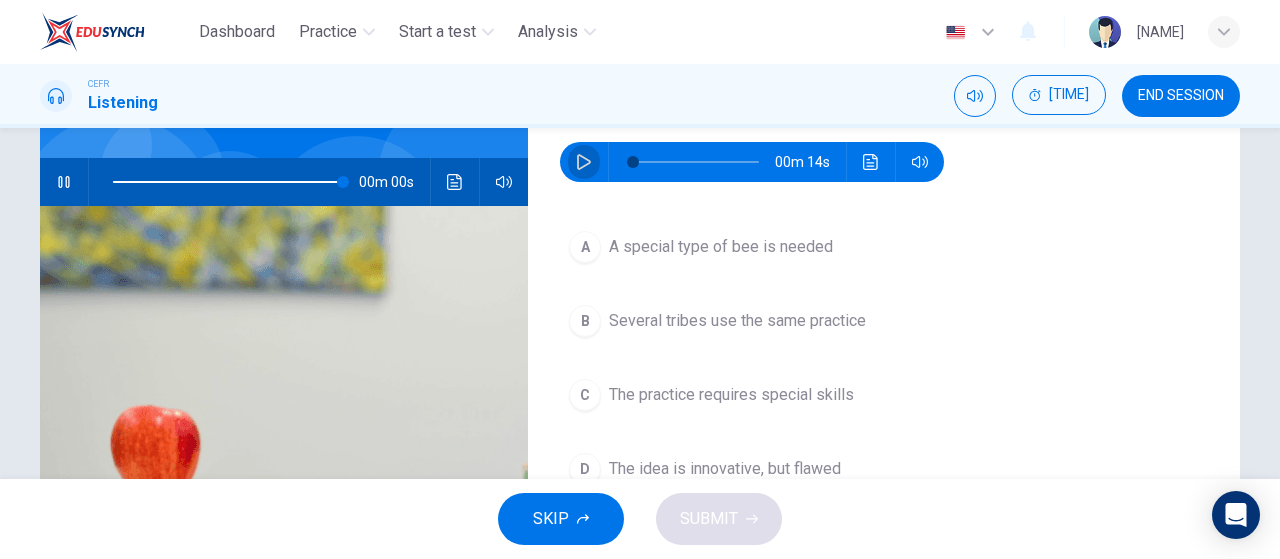 click at bounding box center (584, 162) 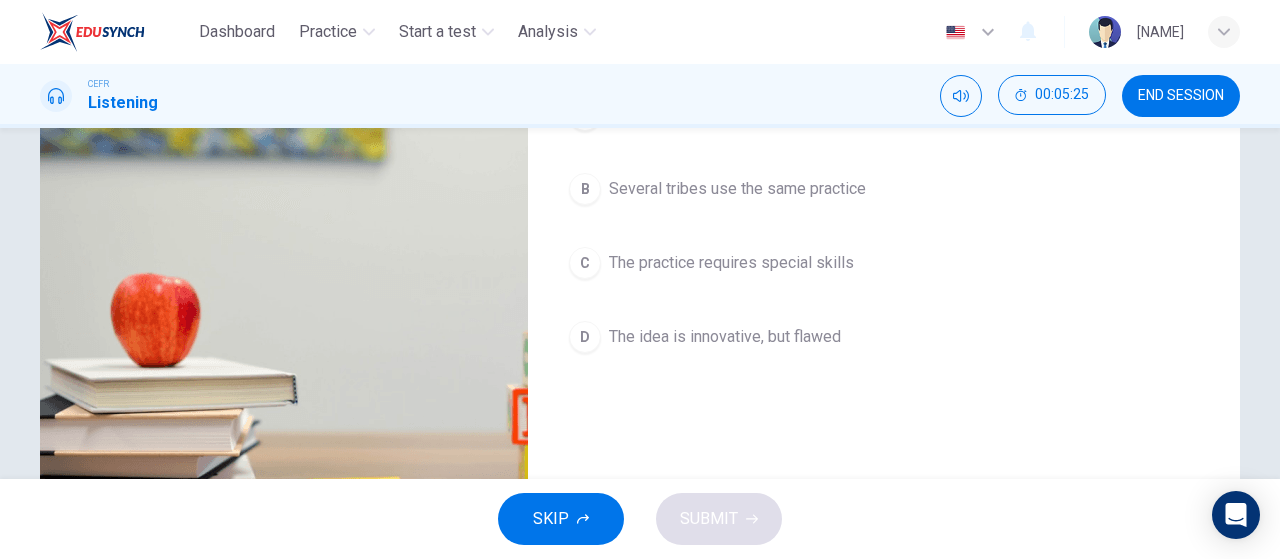 scroll, scrollTop: 309, scrollLeft: 0, axis: vertical 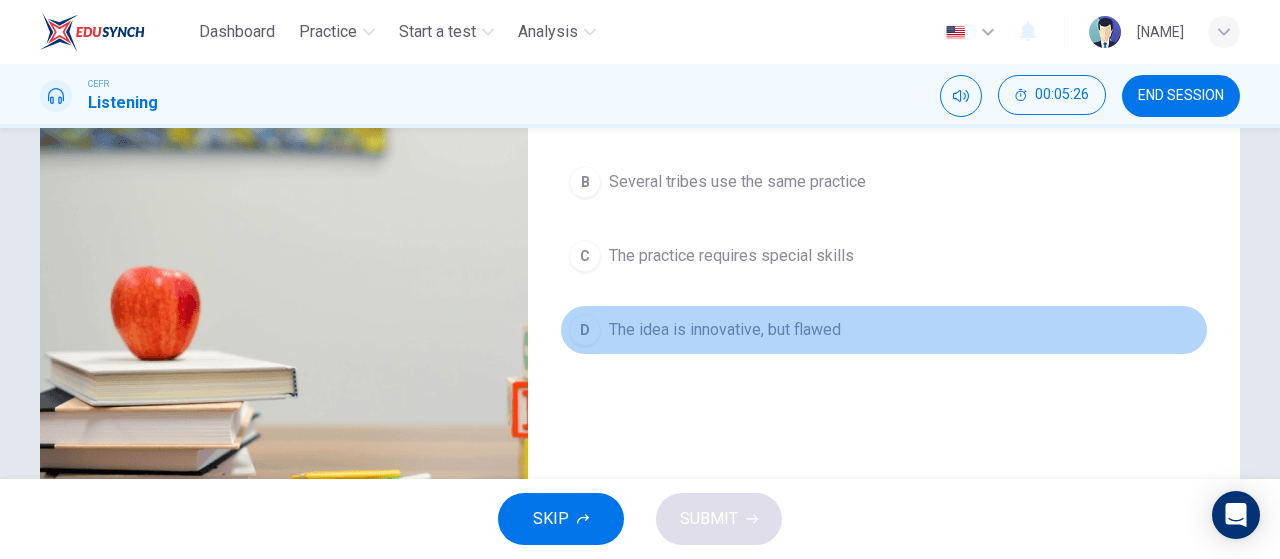 click on "D" at bounding box center (585, 108) 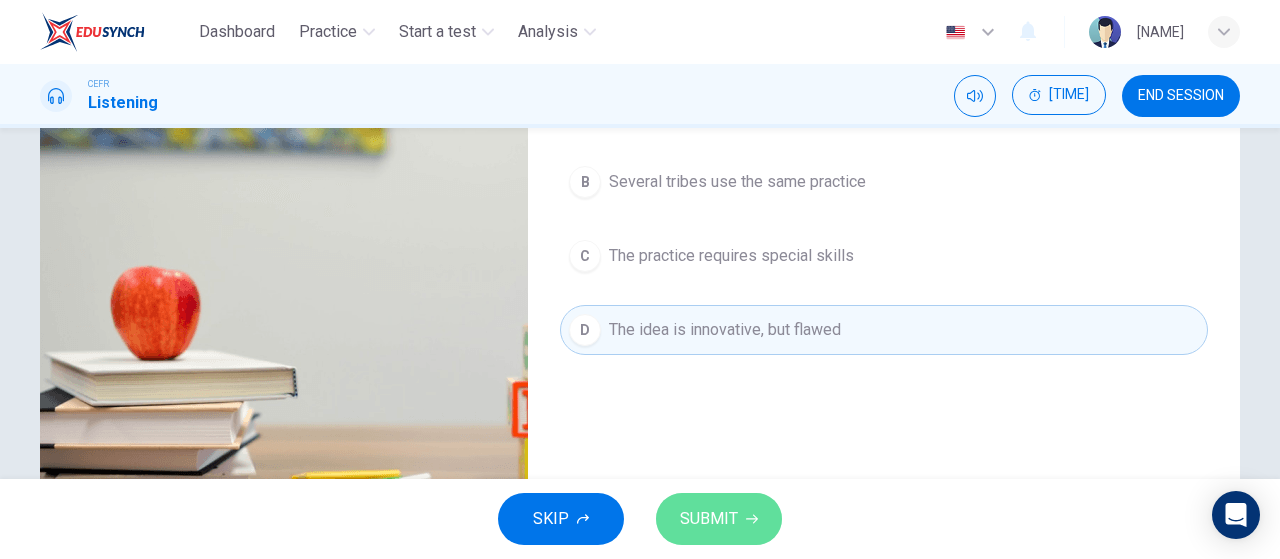 click at bounding box center [752, 519] 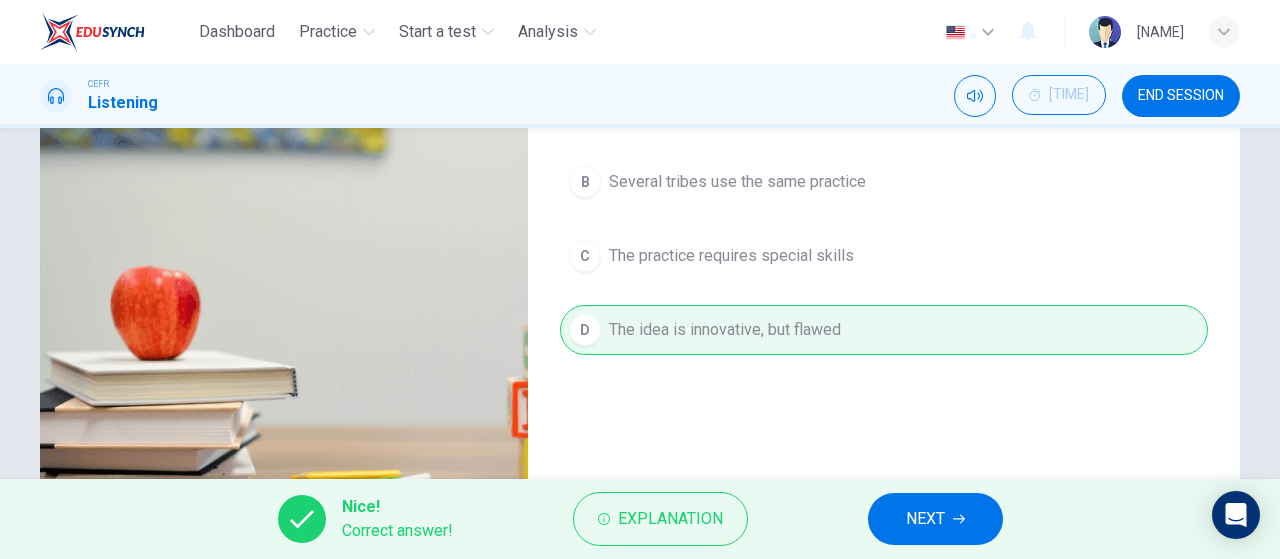 click at bounding box center (959, 519) 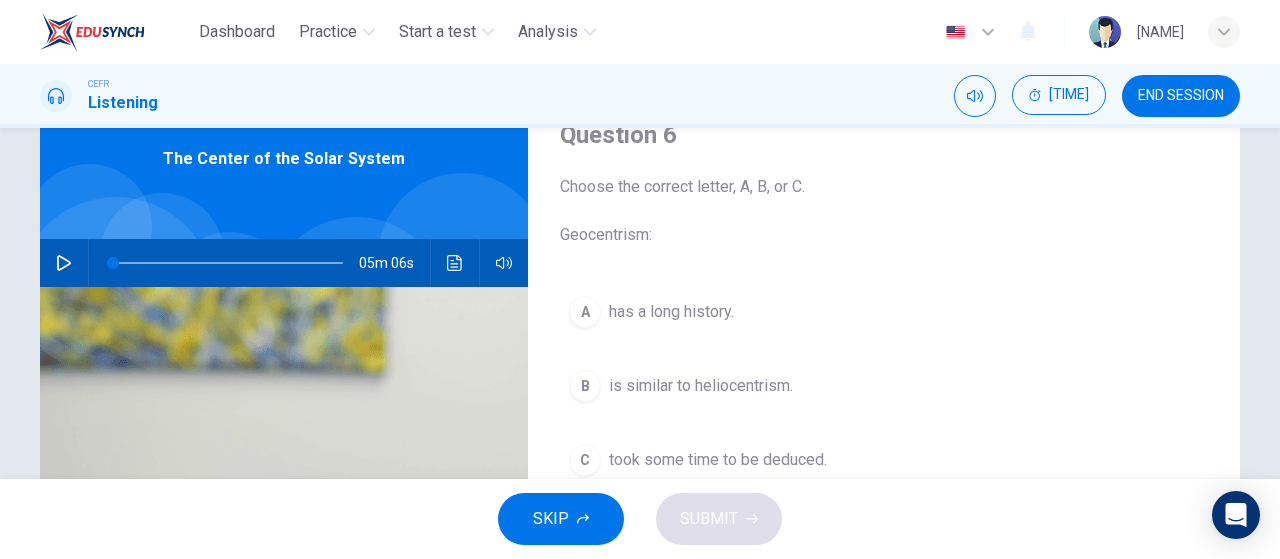 scroll, scrollTop: 81, scrollLeft: 0, axis: vertical 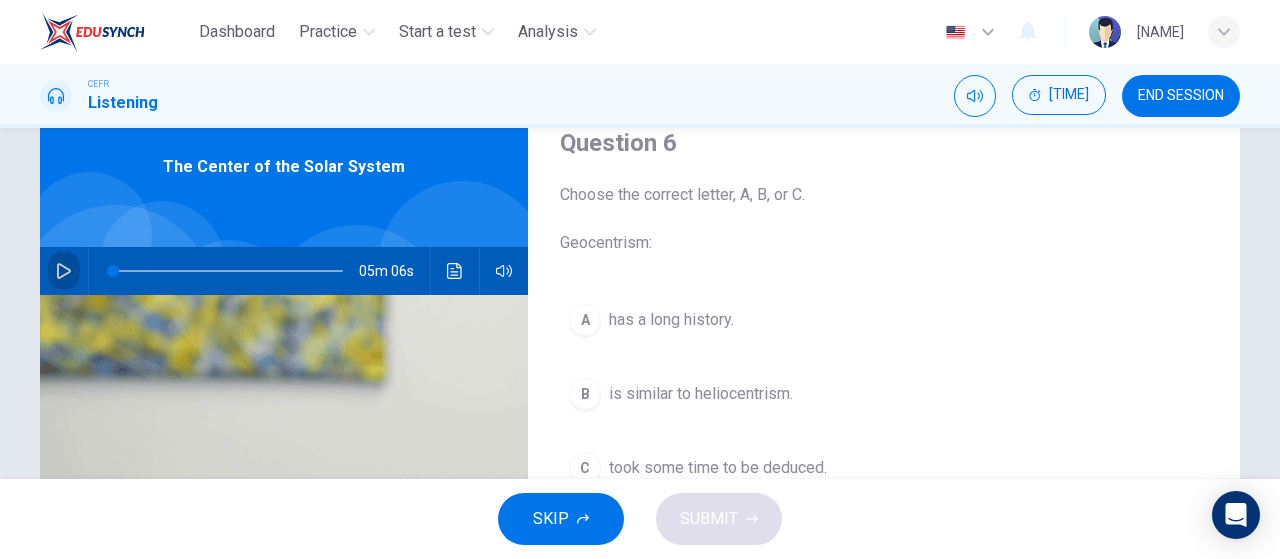 click at bounding box center [64, 271] 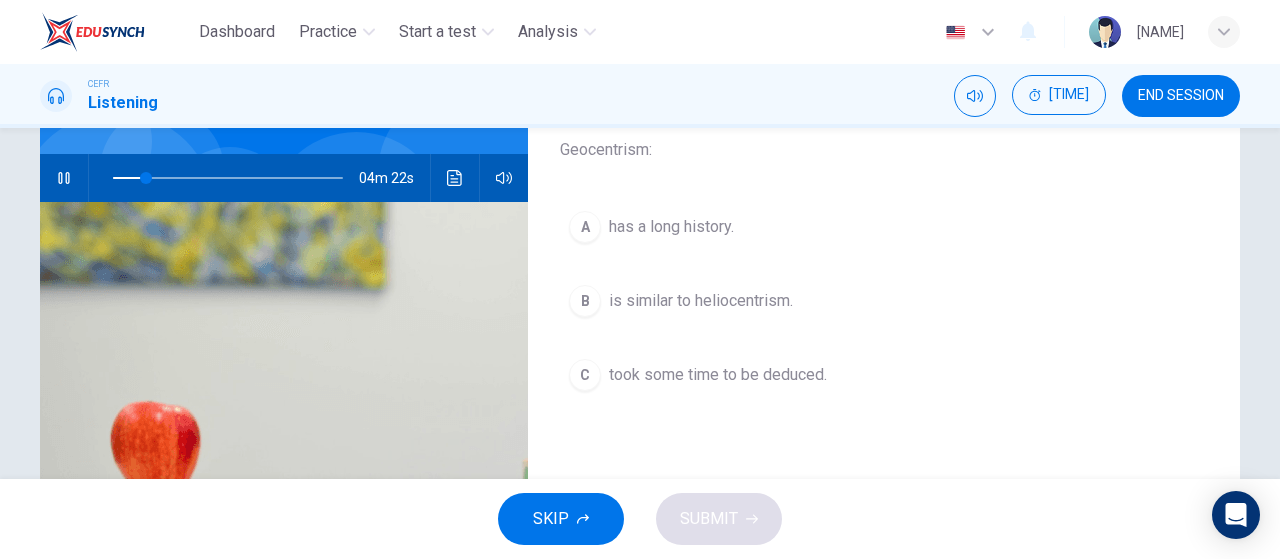 scroll, scrollTop: 175, scrollLeft: 0, axis: vertical 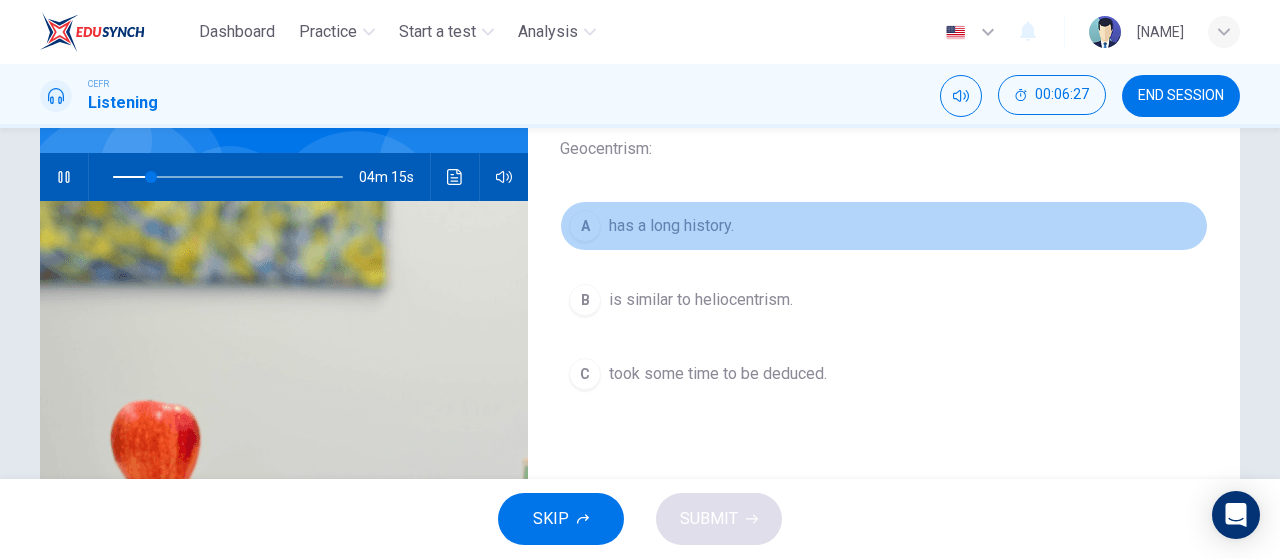 click on "A" at bounding box center (585, 226) 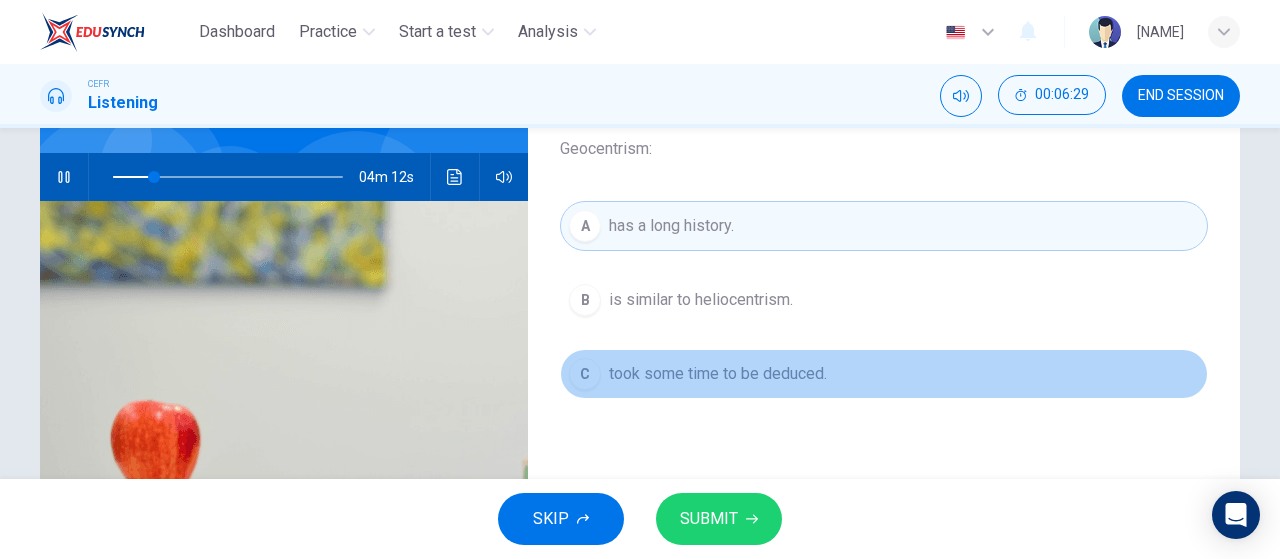 click on "C" at bounding box center [585, 300] 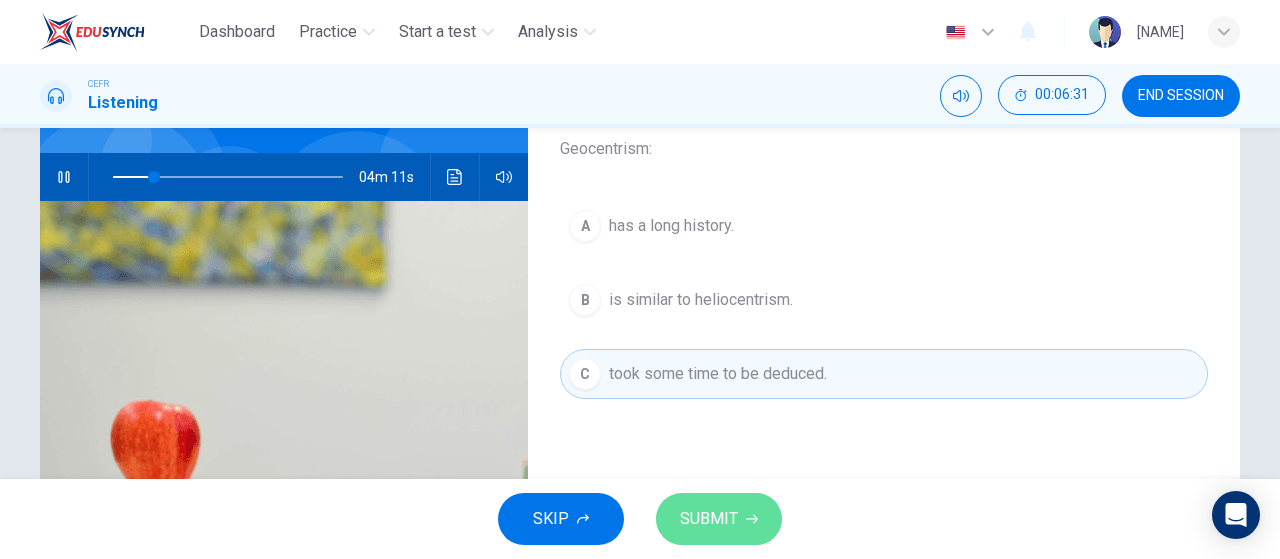 click at bounding box center [752, 519] 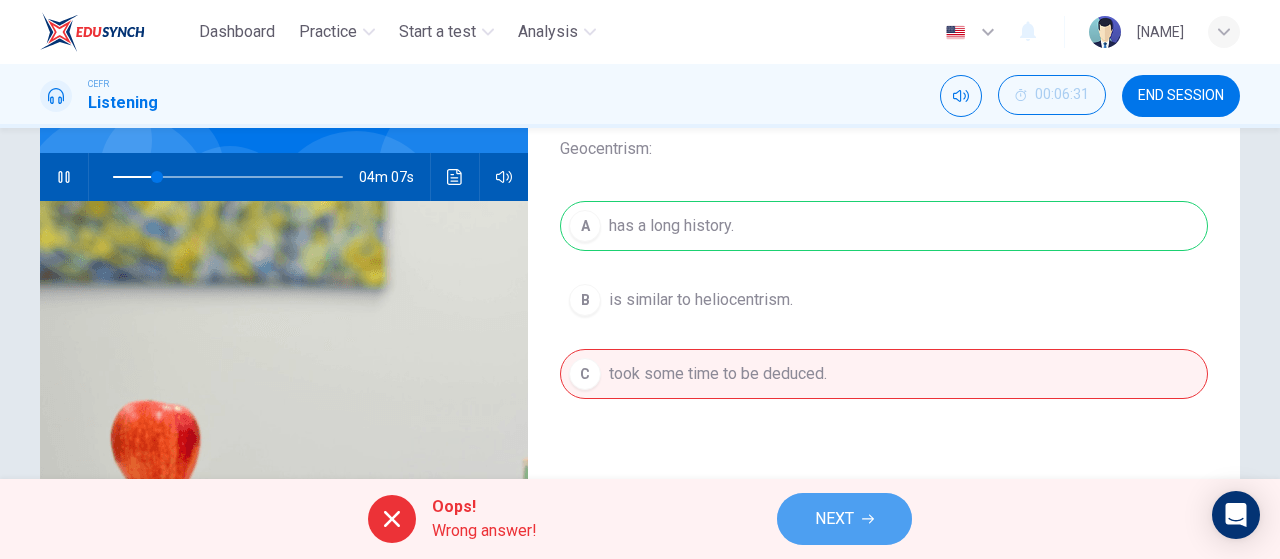 click on "NEXT" at bounding box center (834, 519) 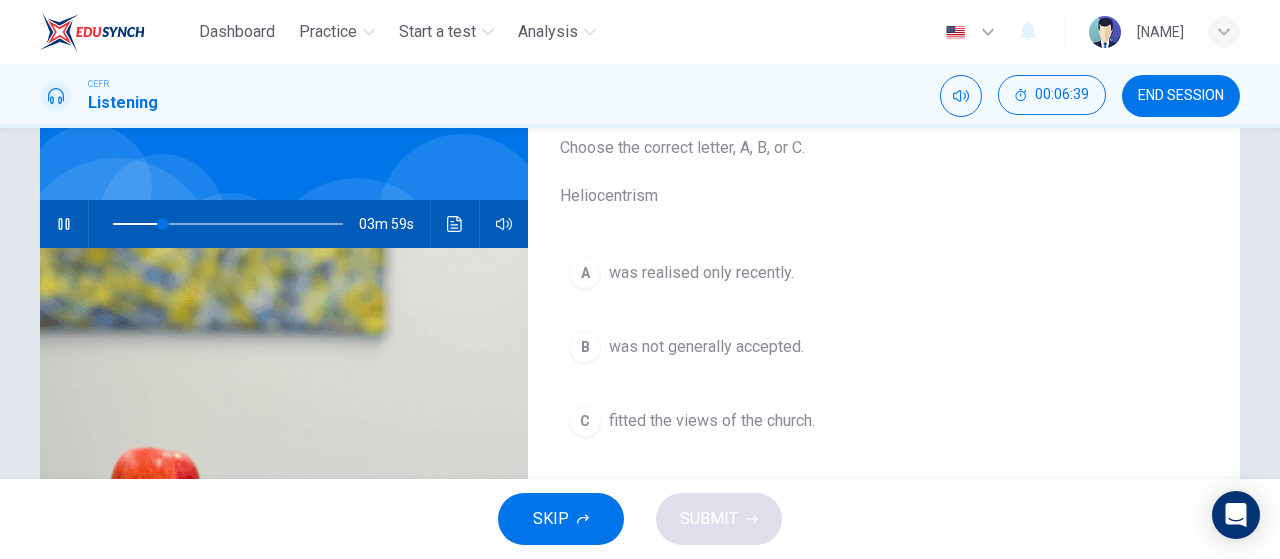 scroll, scrollTop: 129, scrollLeft: 0, axis: vertical 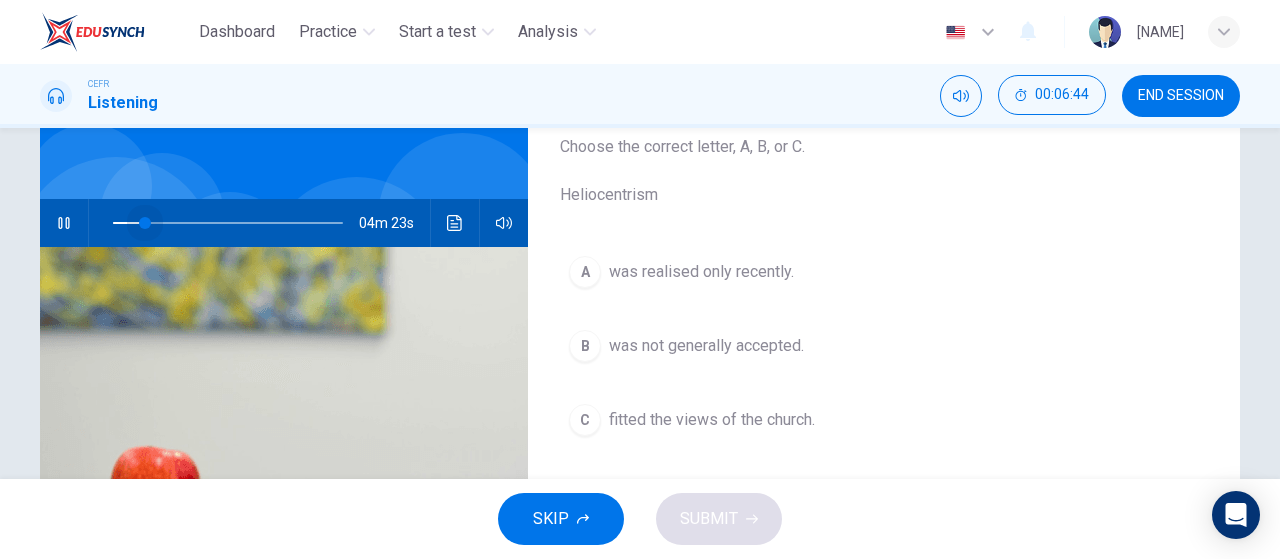 drag, startPoint x: 152, startPoint y: 225, endPoint x: 139, endPoint y: 225, distance: 13 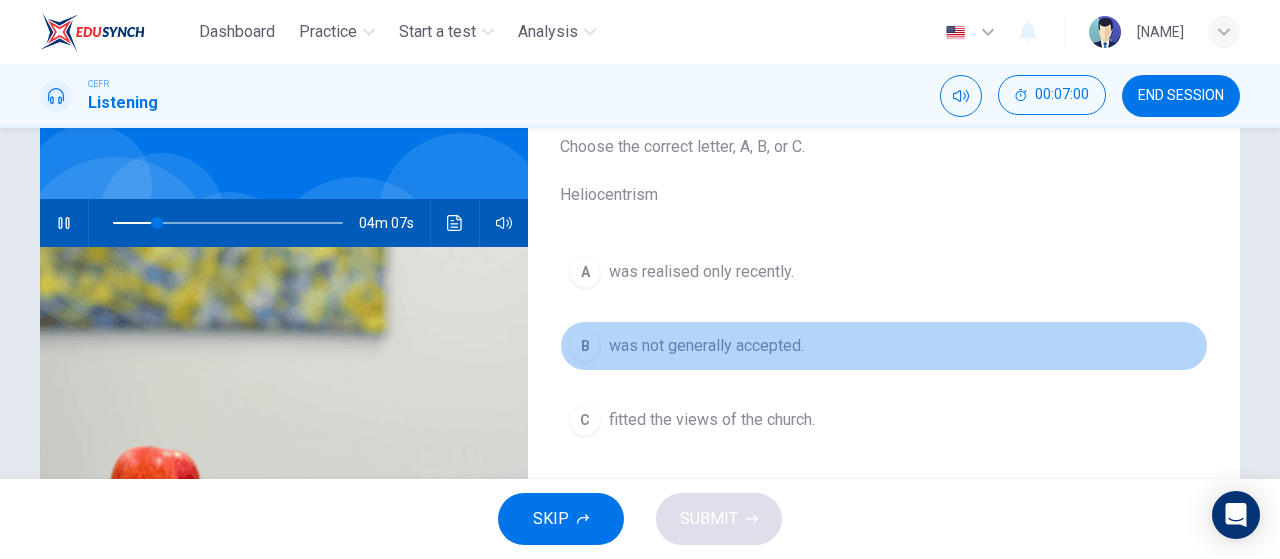click on "B" at bounding box center [585, 272] 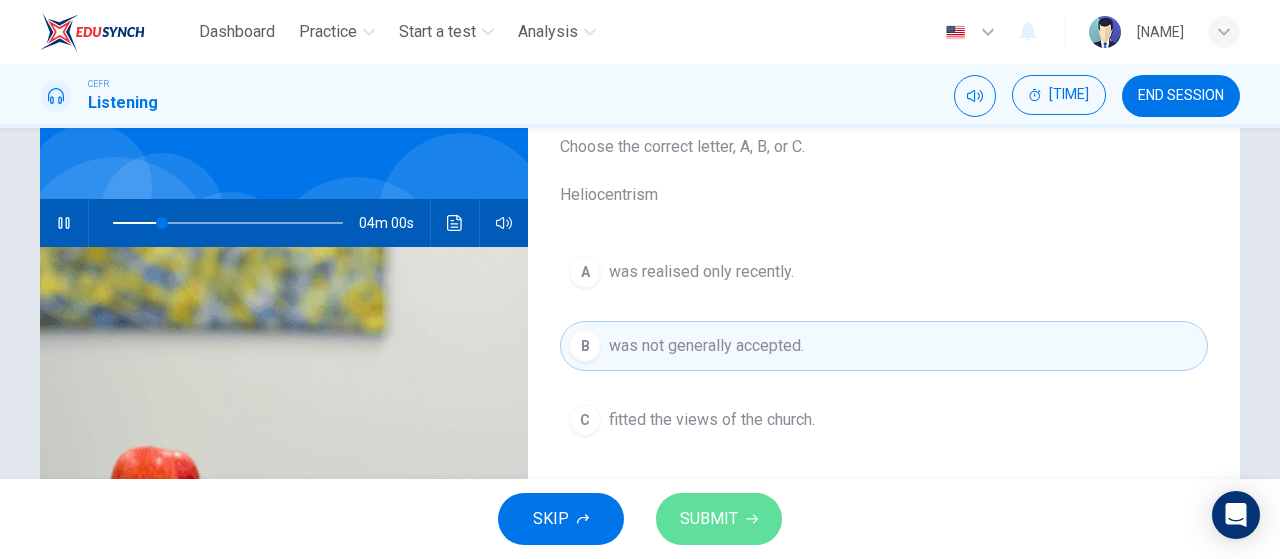 click on "SUBMIT" at bounding box center (709, 519) 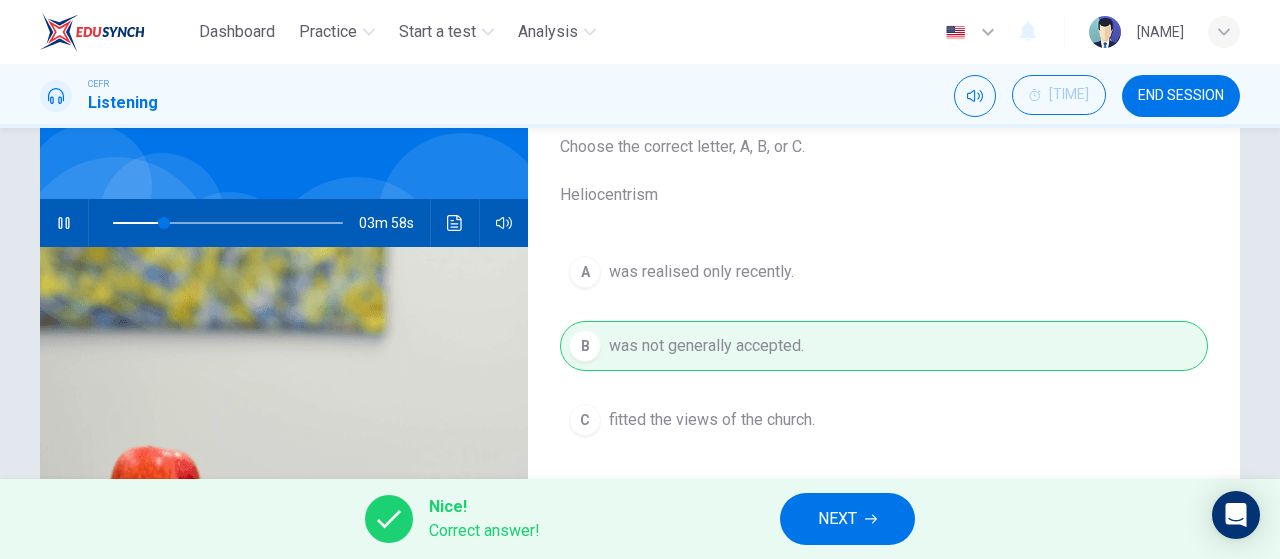 click on "NEXT" at bounding box center [837, 519] 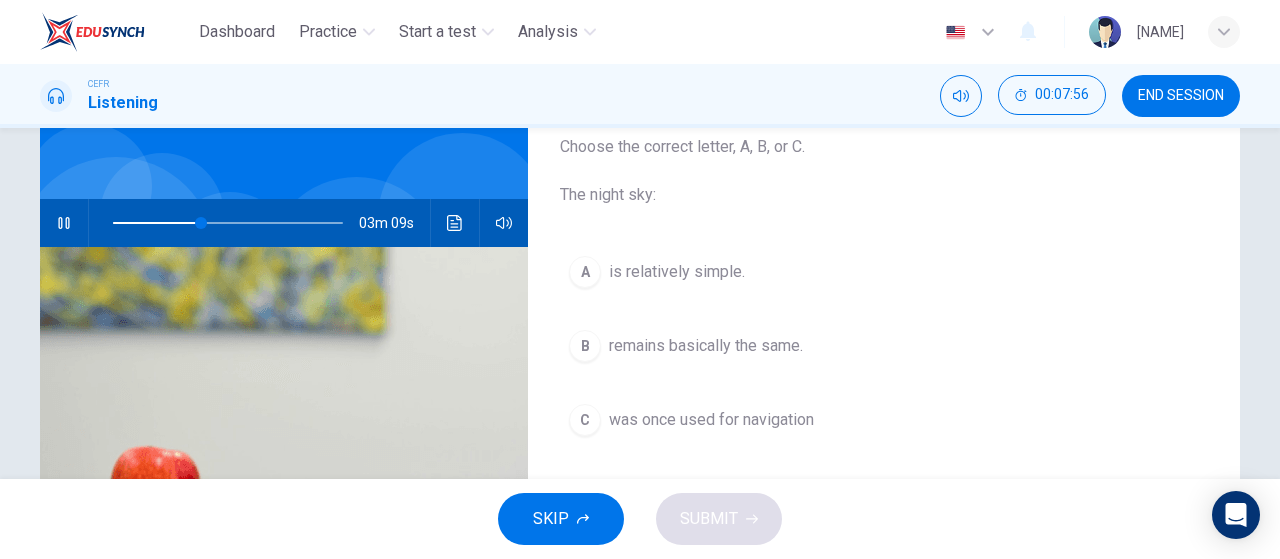click on "C" at bounding box center (585, 272) 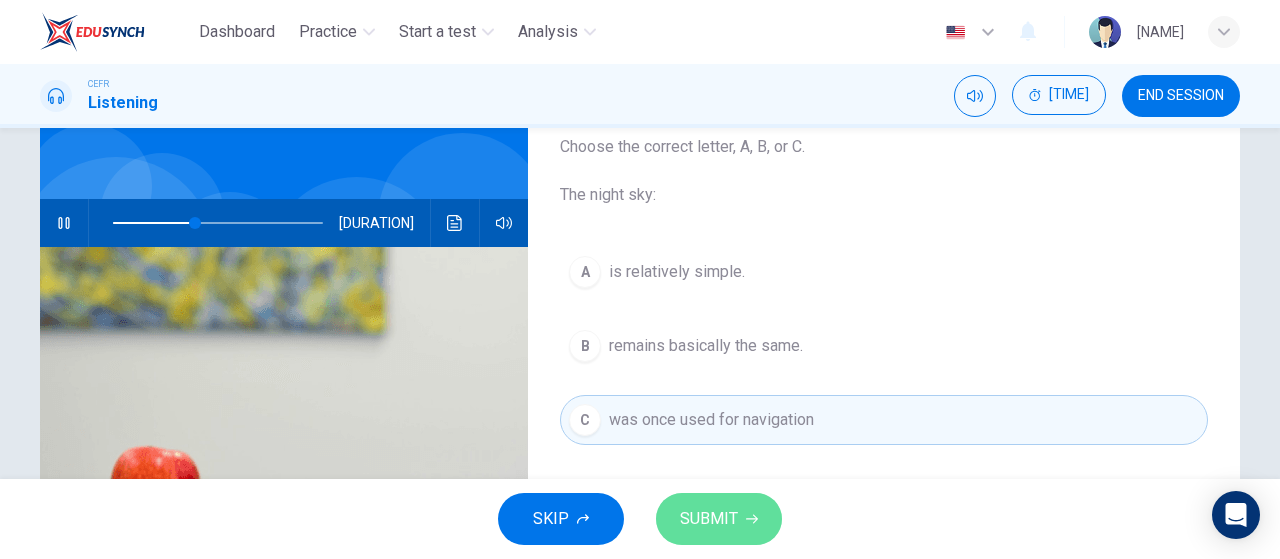 click on "SUBMIT" at bounding box center [709, 519] 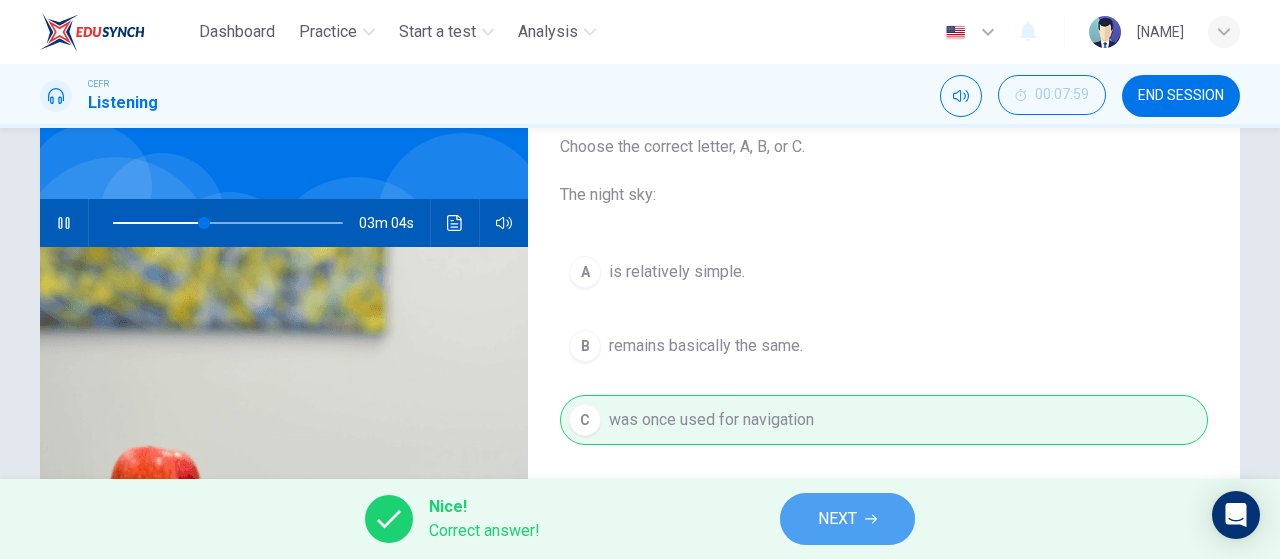 click on "NEXT" at bounding box center (837, 519) 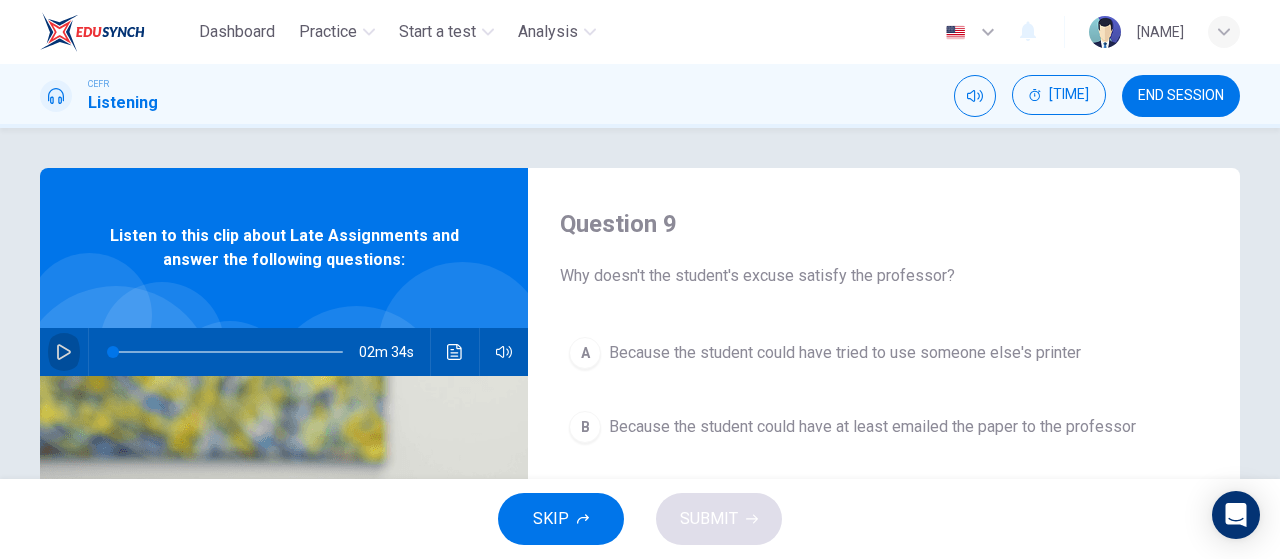 click at bounding box center (64, 352) 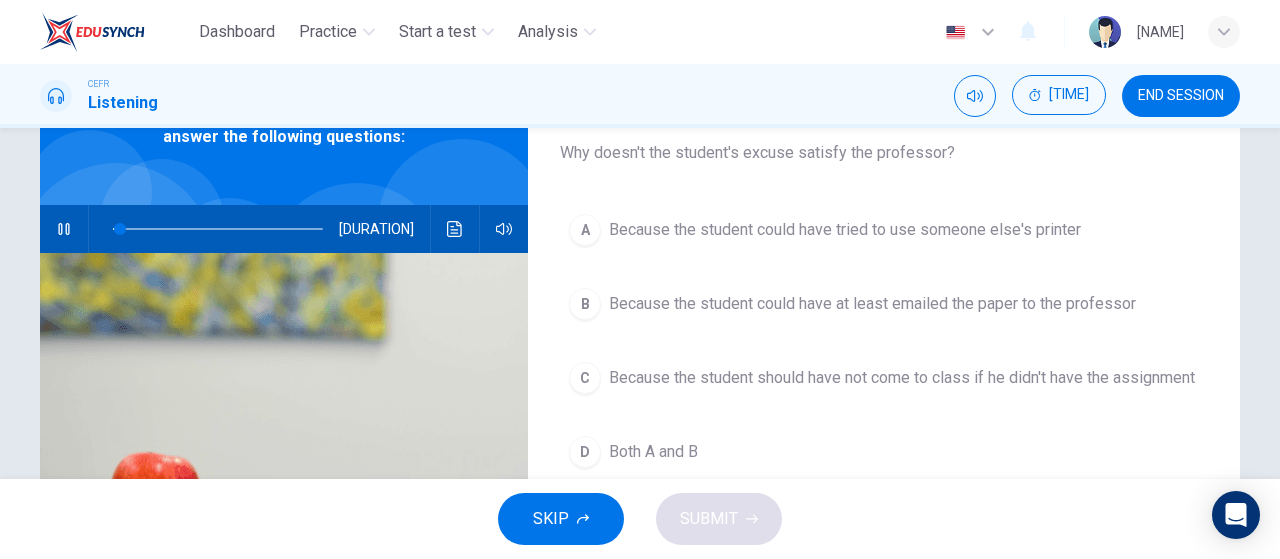 scroll, scrollTop: 122, scrollLeft: 0, axis: vertical 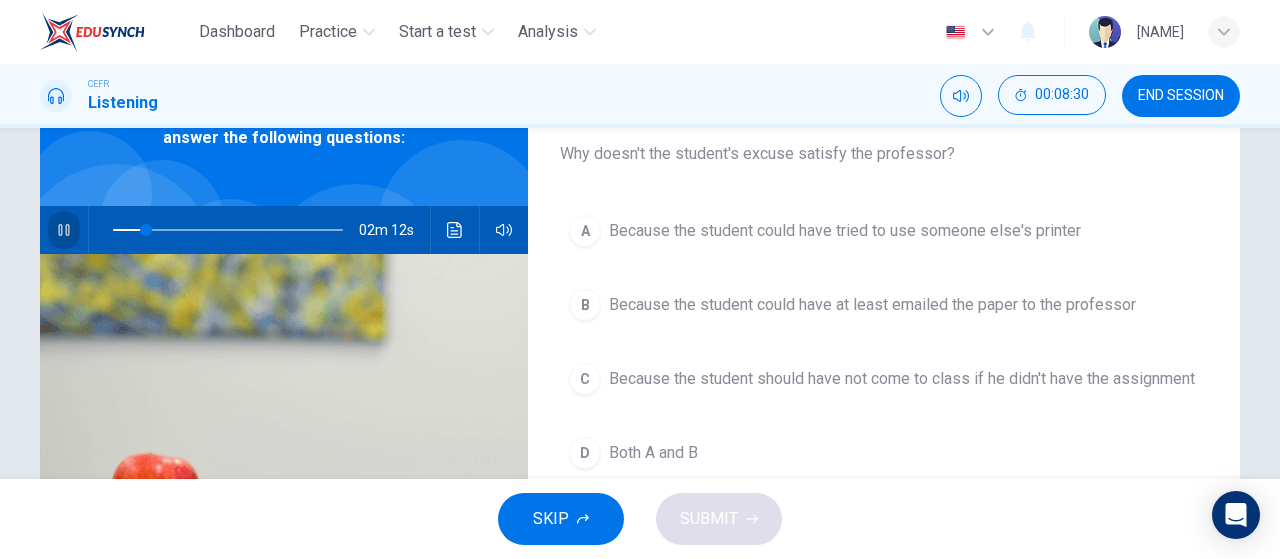 click at bounding box center [64, 230] 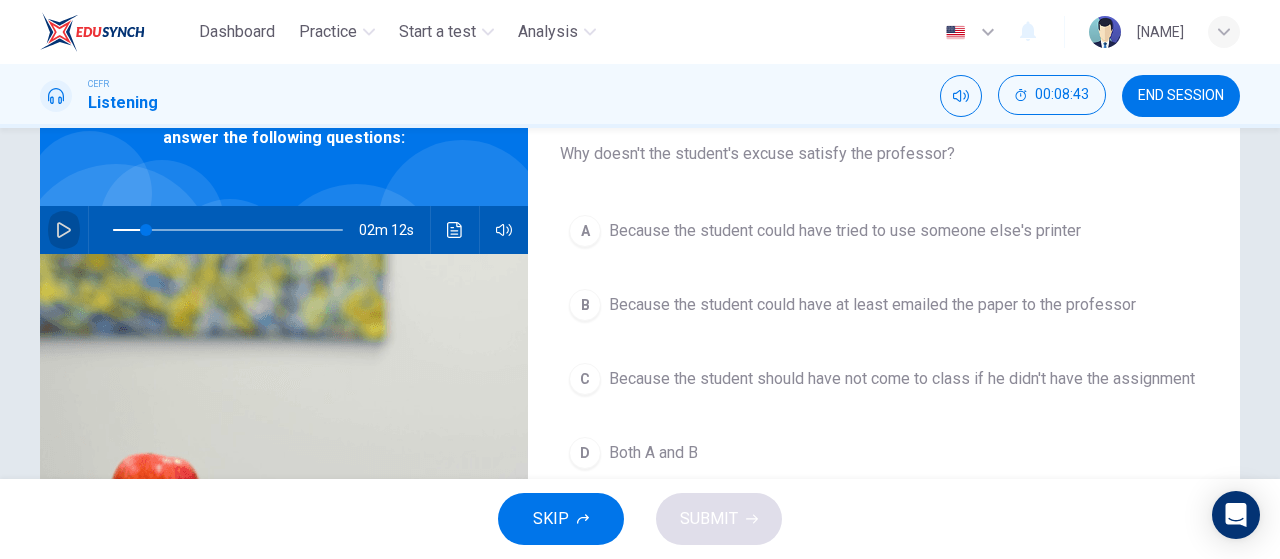 click at bounding box center [64, 230] 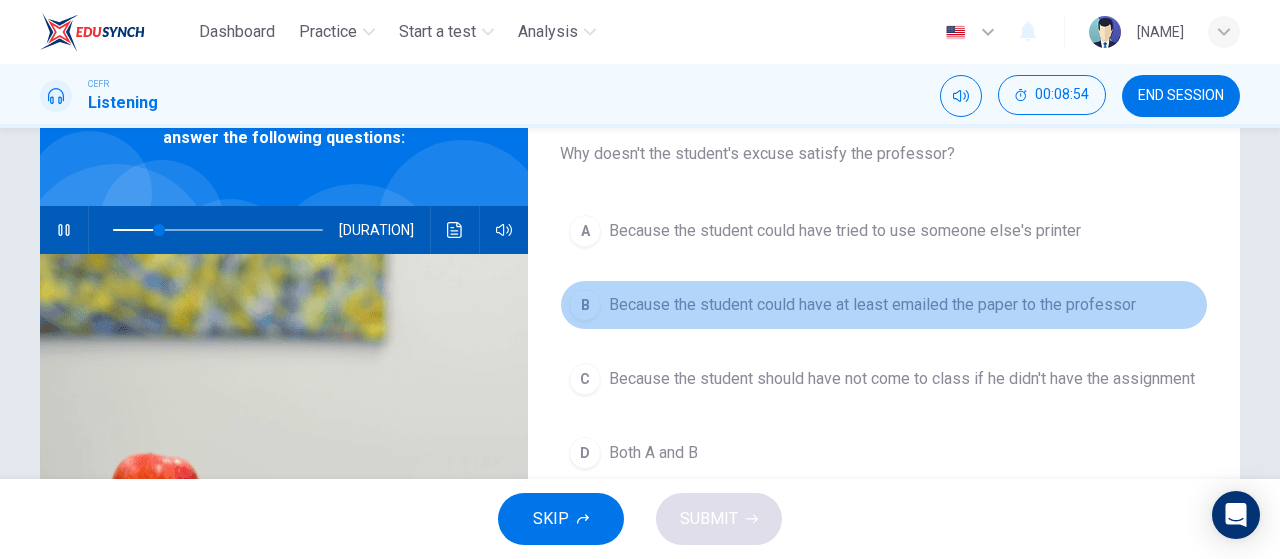 click on "B" at bounding box center (585, 231) 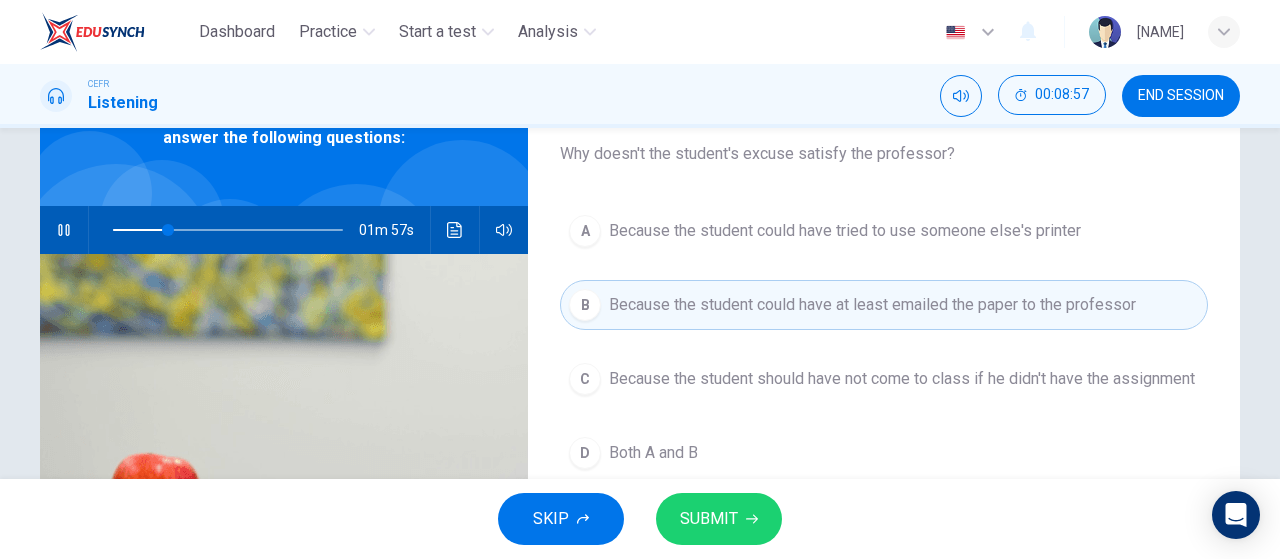 scroll, scrollTop: 120, scrollLeft: 0, axis: vertical 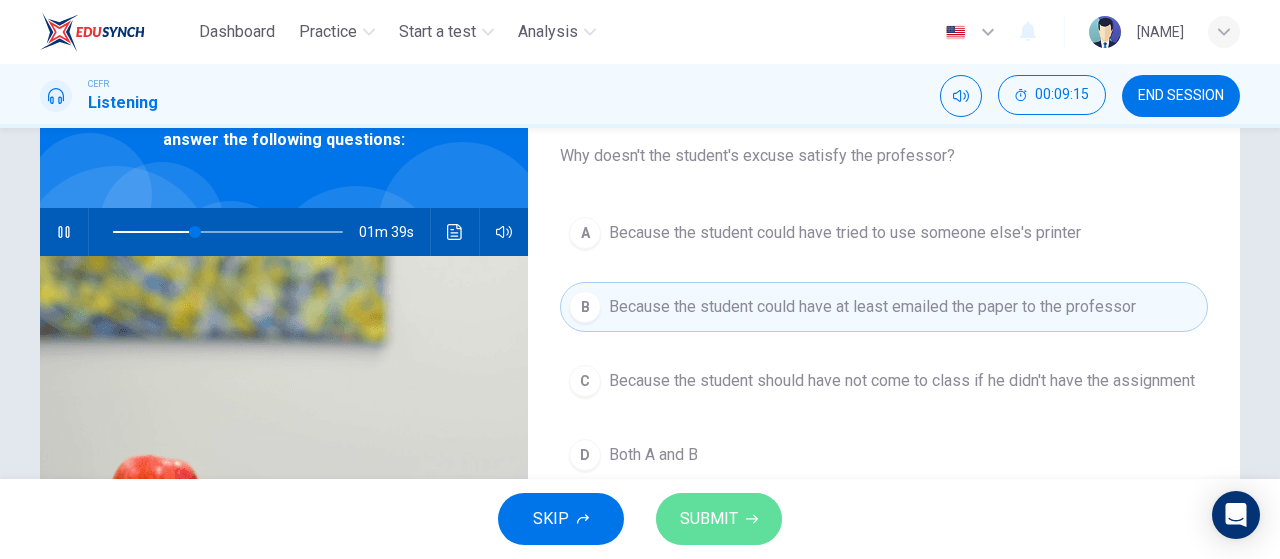 click at bounding box center (752, 519) 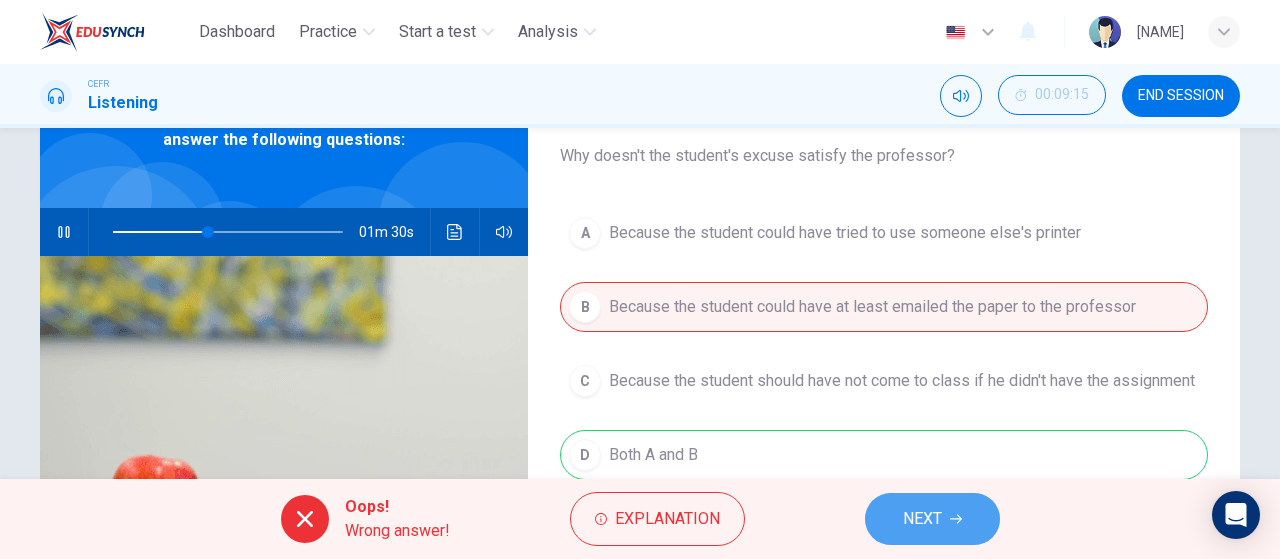 click on "NEXT" at bounding box center [922, 519] 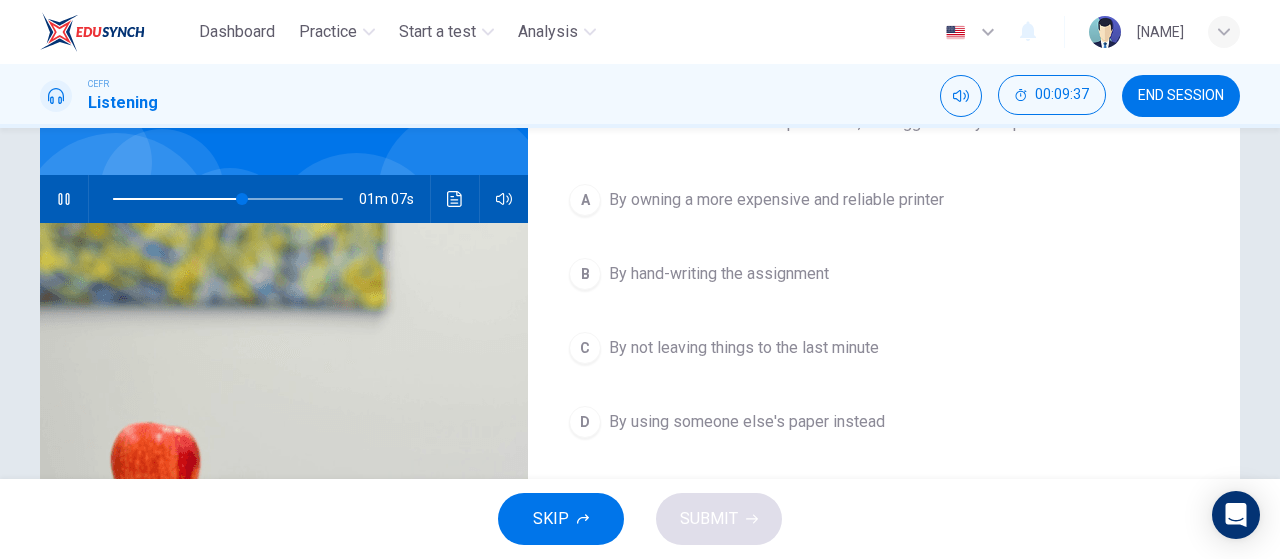 scroll, scrollTop: 154, scrollLeft: 0, axis: vertical 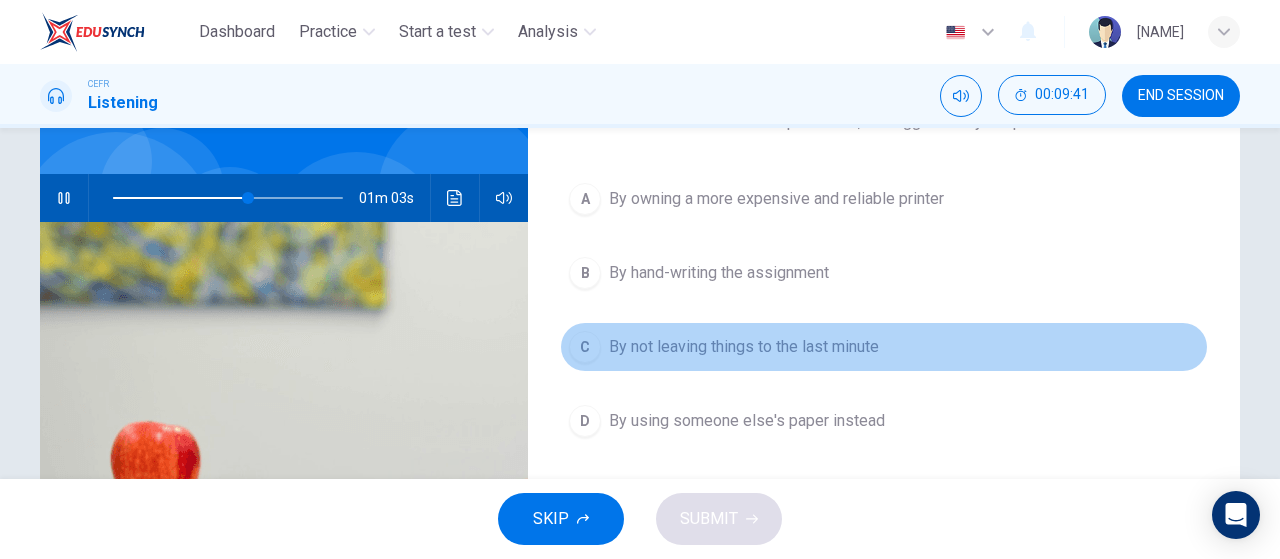 click on "C By not leaving things to the last minute" at bounding box center (884, 347) 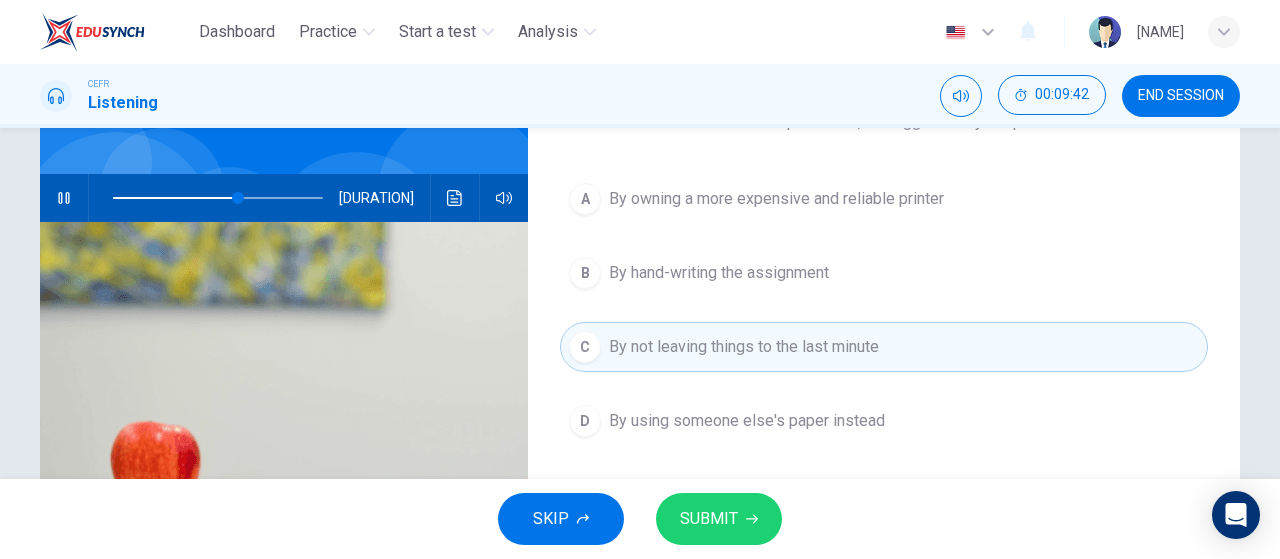 click on "SUBMIT" at bounding box center (719, 519) 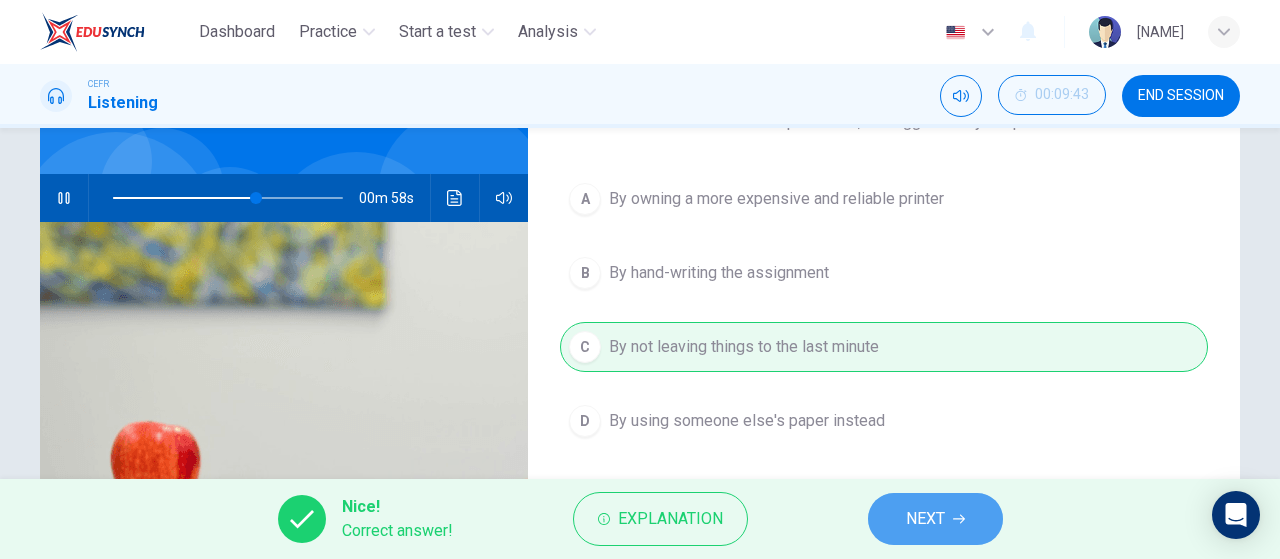 click on "NEXT" at bounding box center [935, 519] 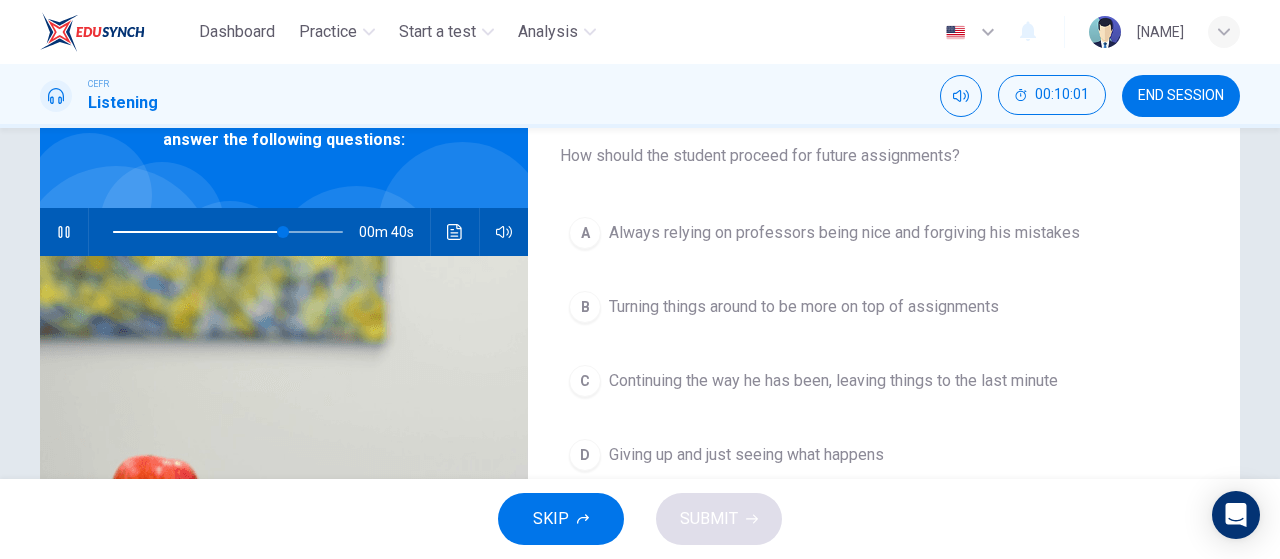 scroll, scrollTop: 121, scrollLeft: 0, axis: vertical 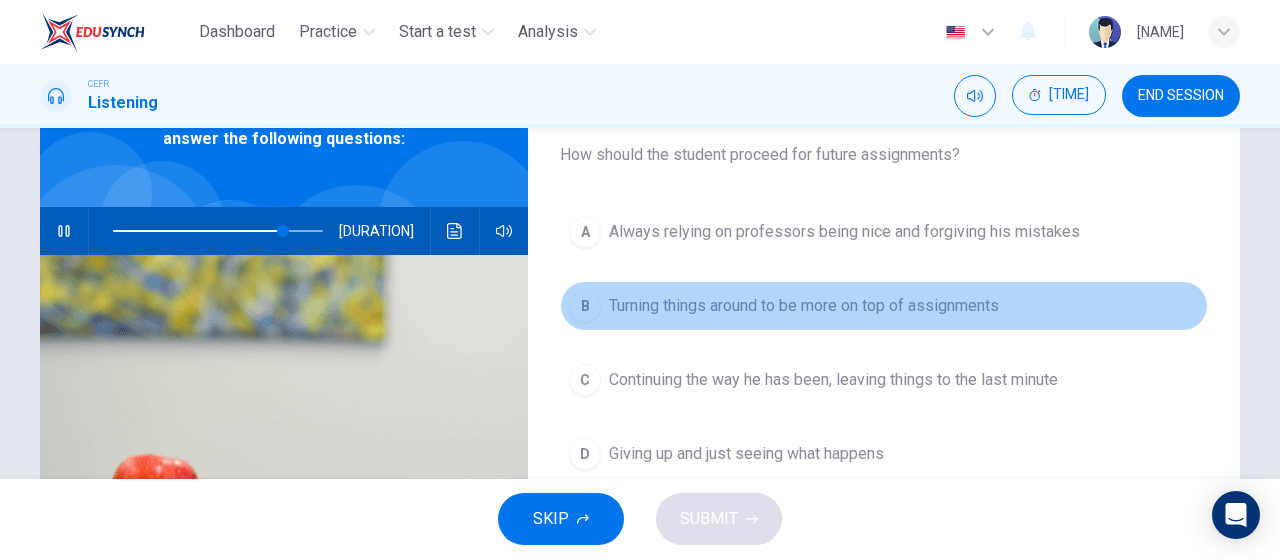 click on "B" at bounding box center (585, 232) 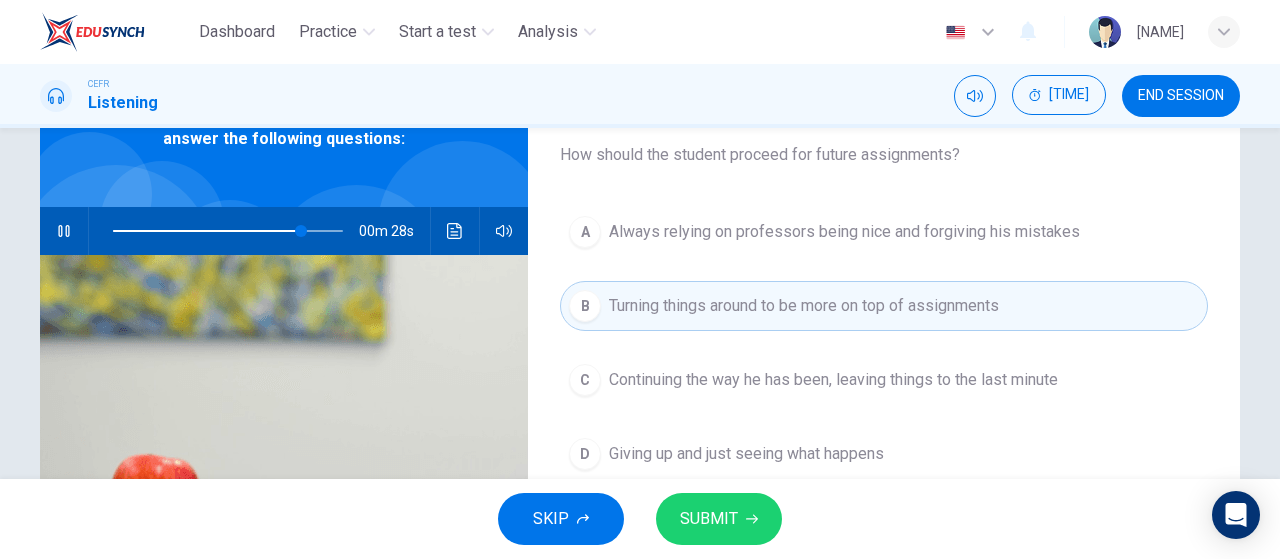 click on "SUBMIT" at bounding box center [709, 519] 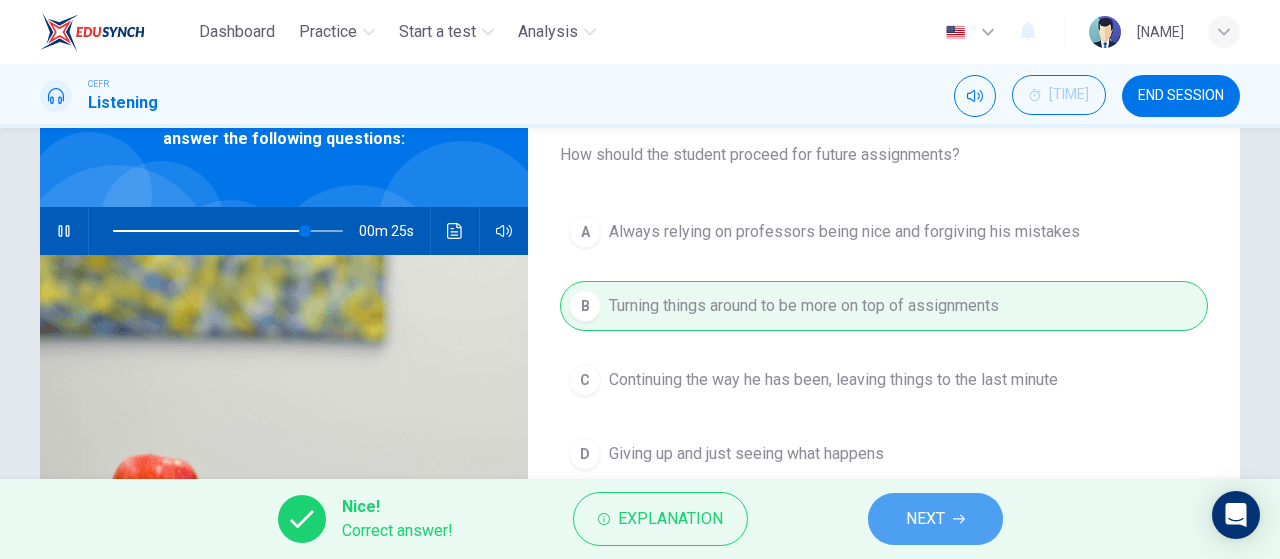 click on "NEXT" at bounding box center [935, 519] 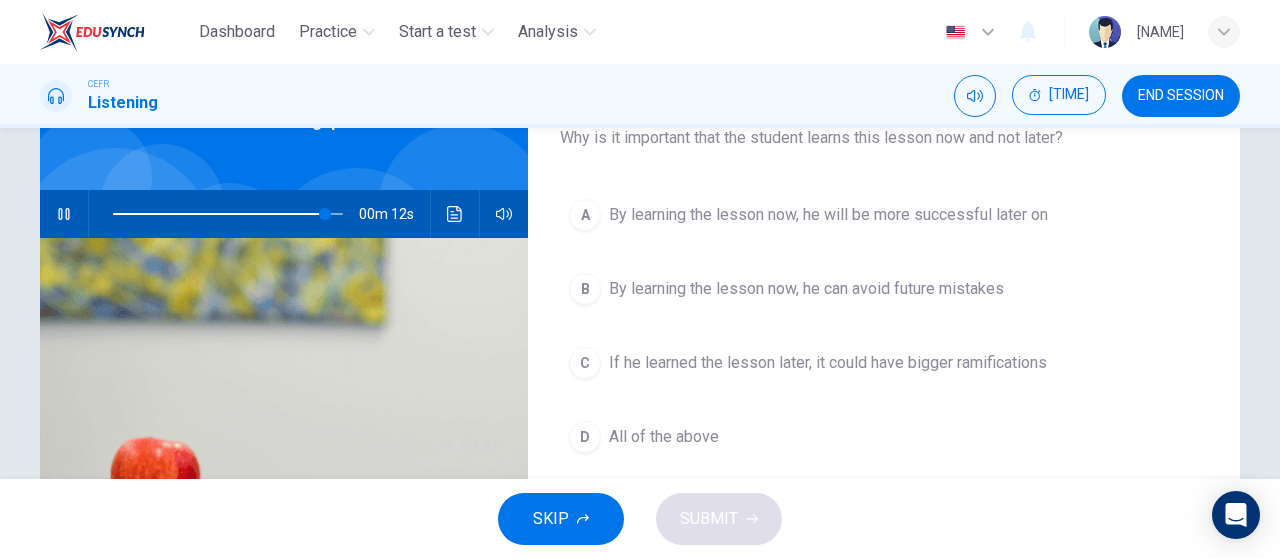 scroll, scrollTop: 140, scrollLeft: 0, axis: vertical 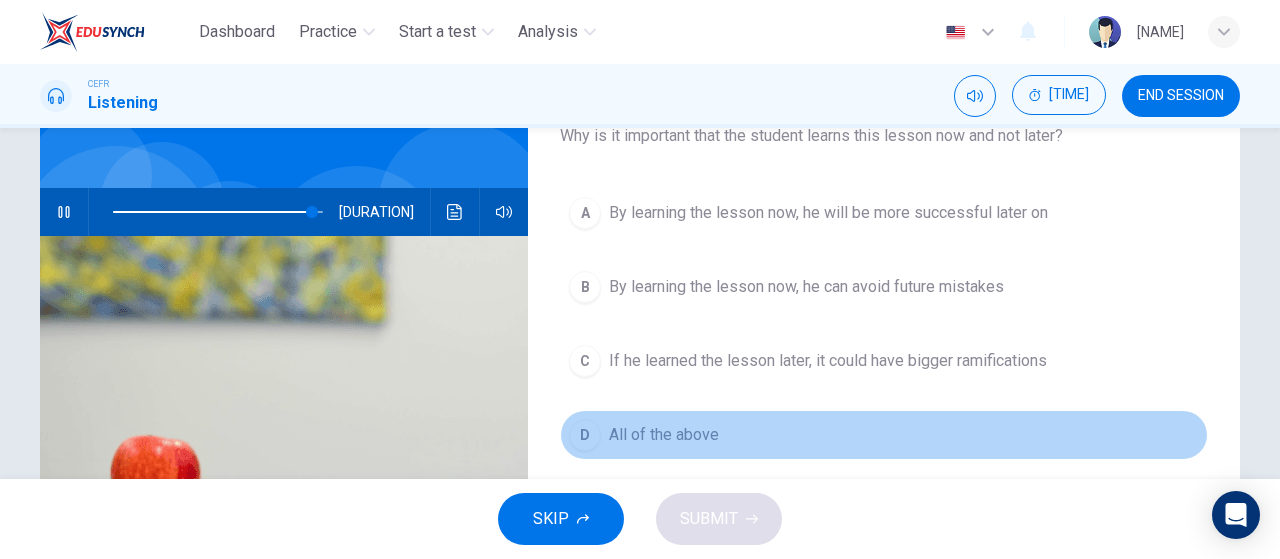 click on "D" at bounding box center [585, 213] 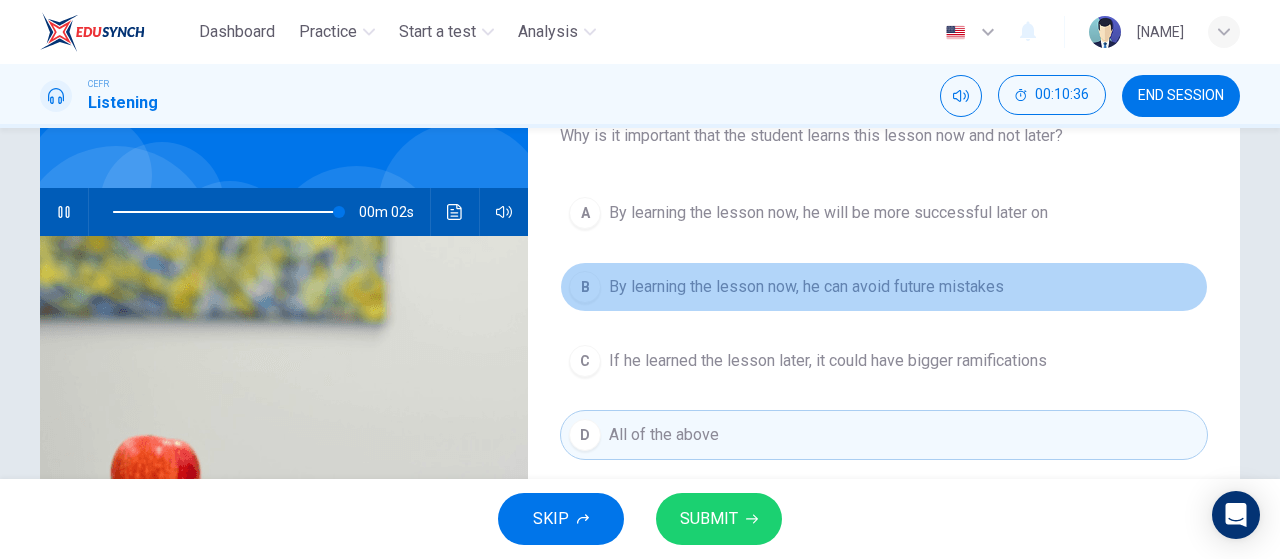 click on "By learning the lesson now, he can avoid future mistakes" at bounding box center (828, 213) 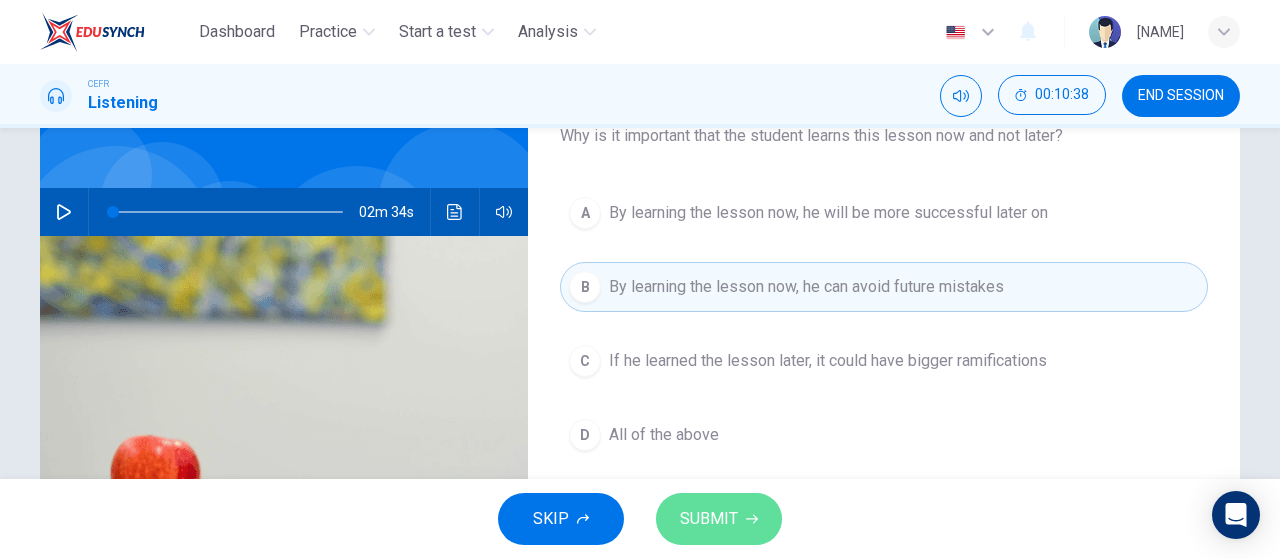 click on "SUBMIT" at bounding box center (719, 519) 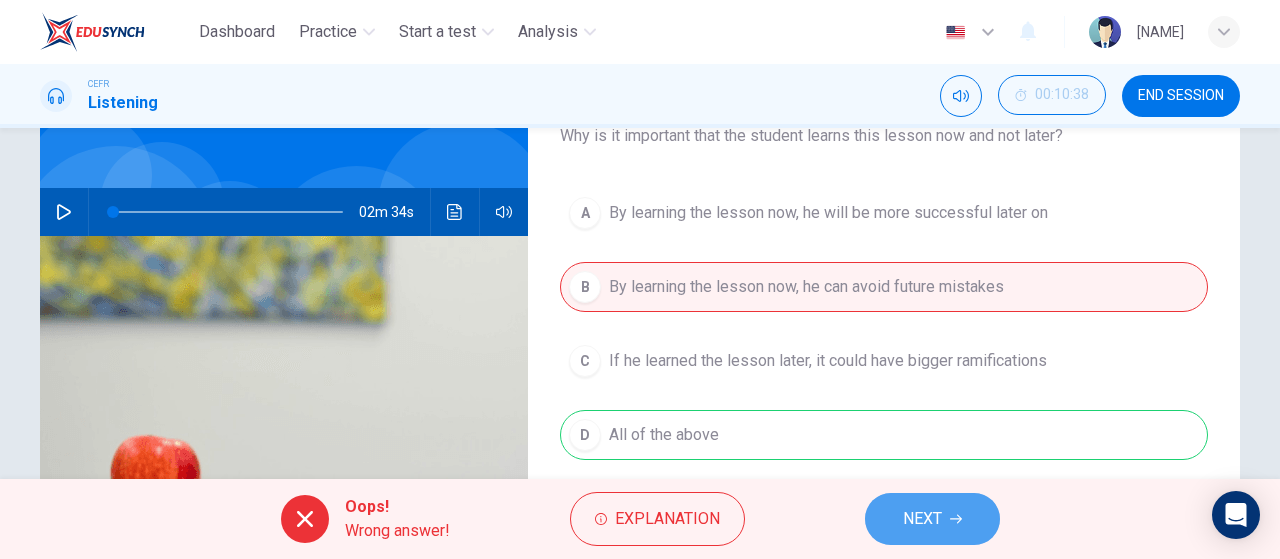 click on "NEXT" at bounding box center (932, 519) 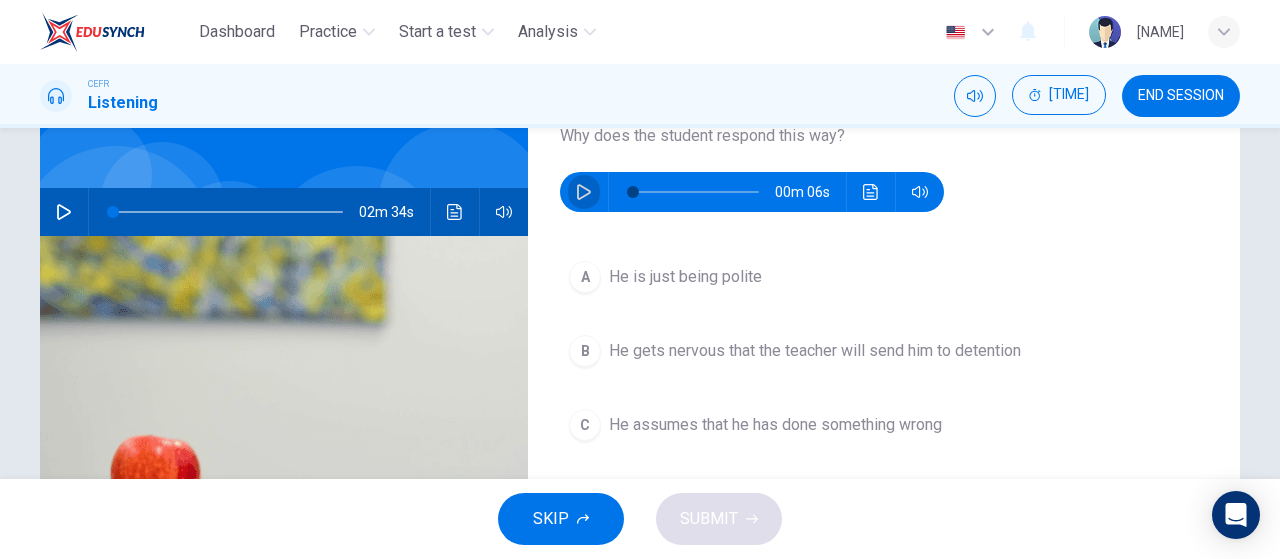 click at bounding box center (584, 192) 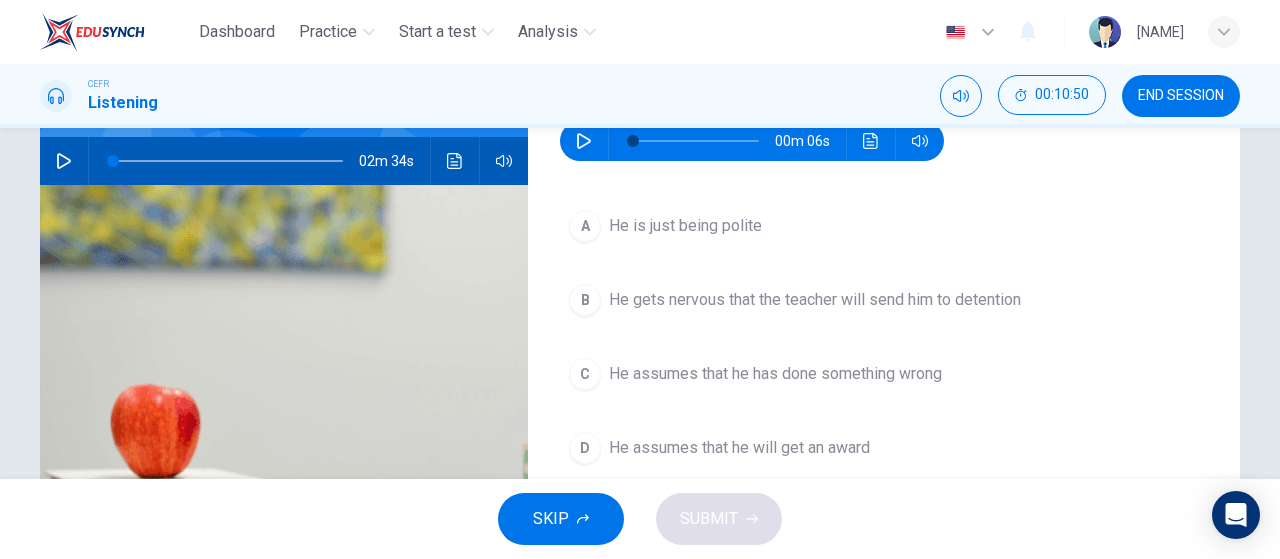 scroll, scrollTop: 202, scrollLeft: 0, axis: vertical 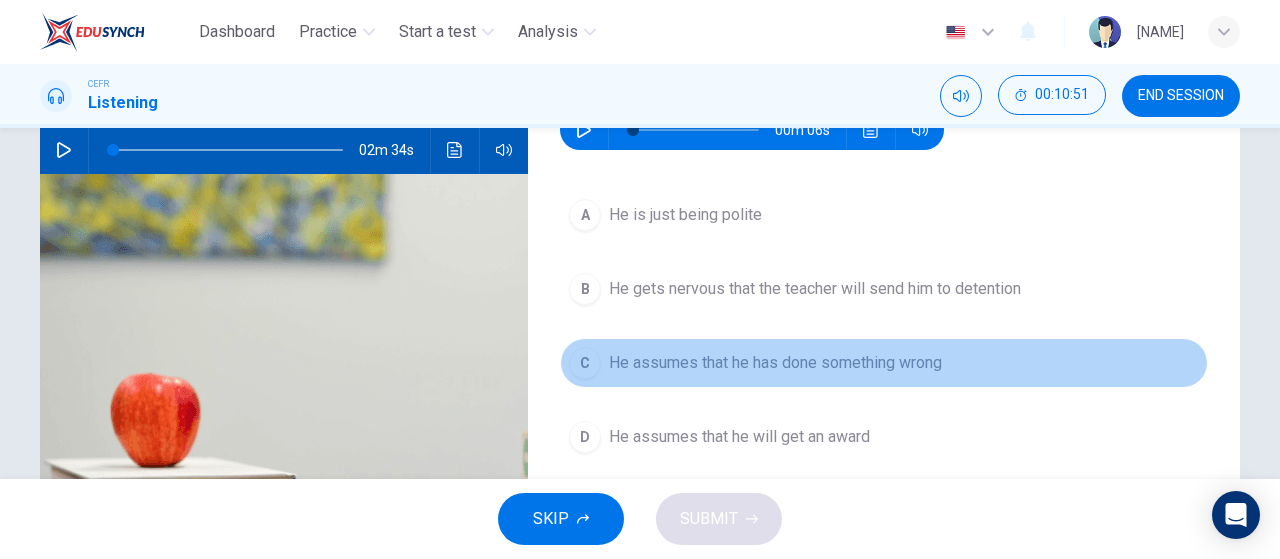 click on "He assumes that he has done something wrong" at bounding box center (884, 363) 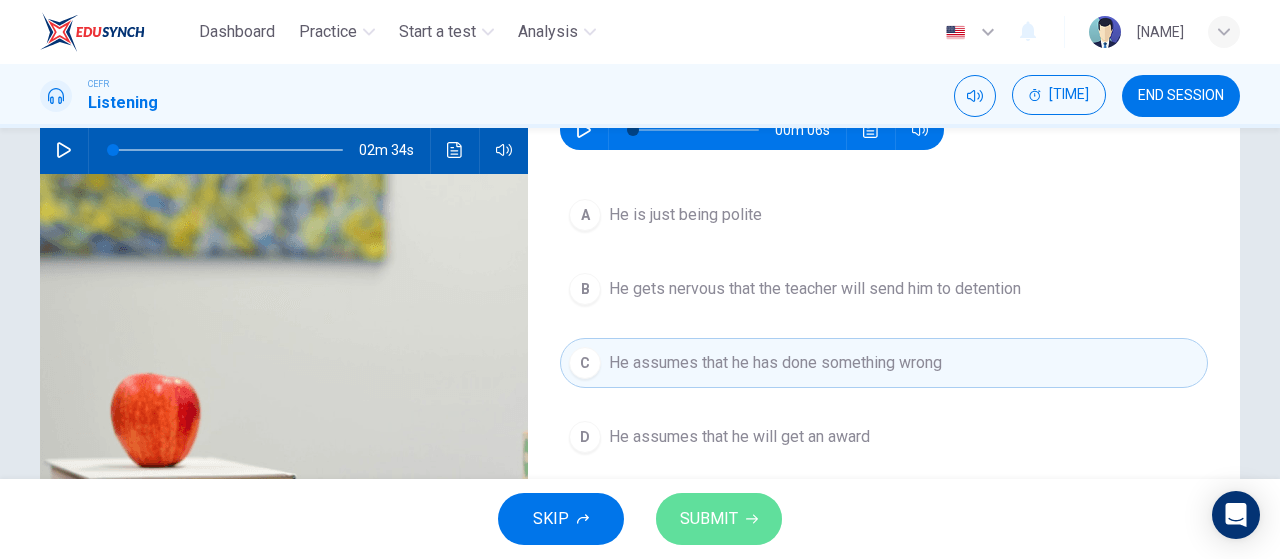 click on "SUBMIT" at bounding box center [709, 519] 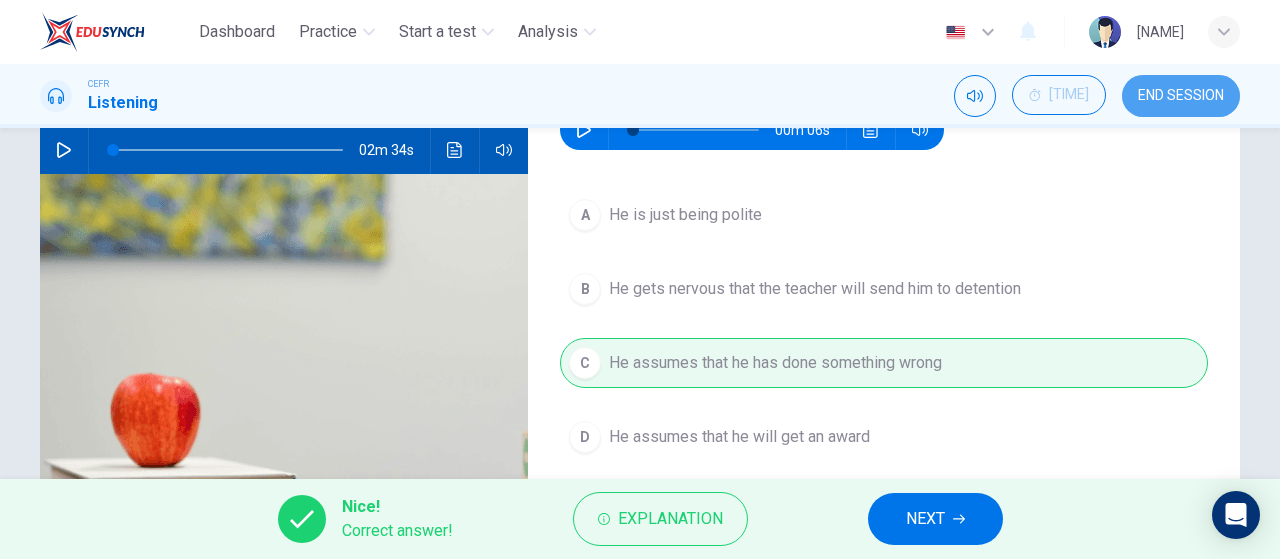 click on "END SESSION" at bounding box center [1181, 96] 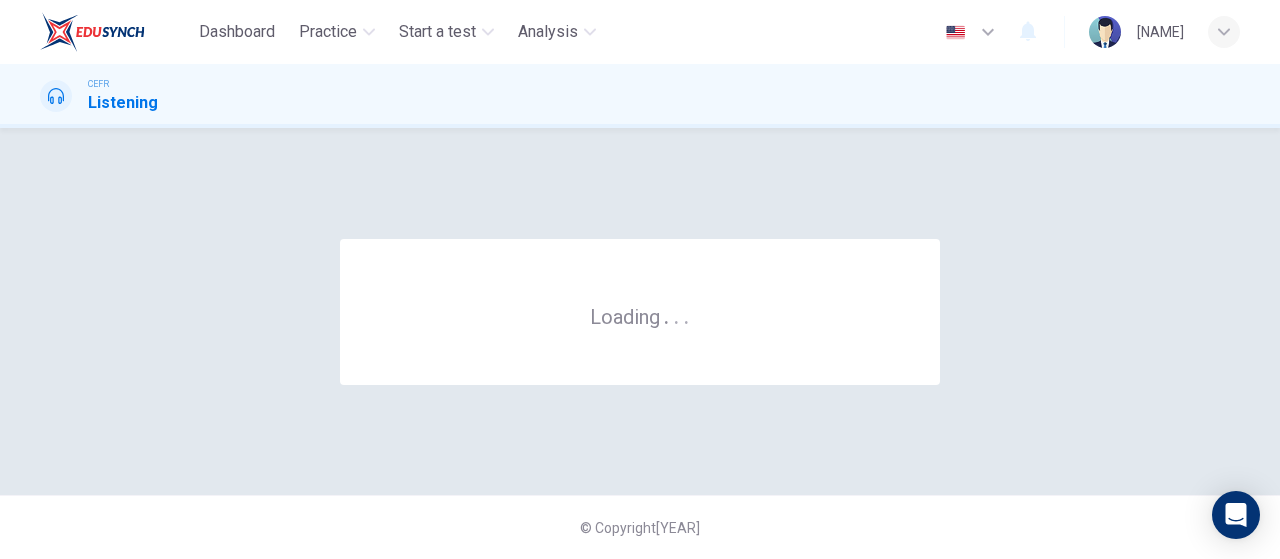 scroll, scrollTop: 0, scrollLeft: 0, axis: both 